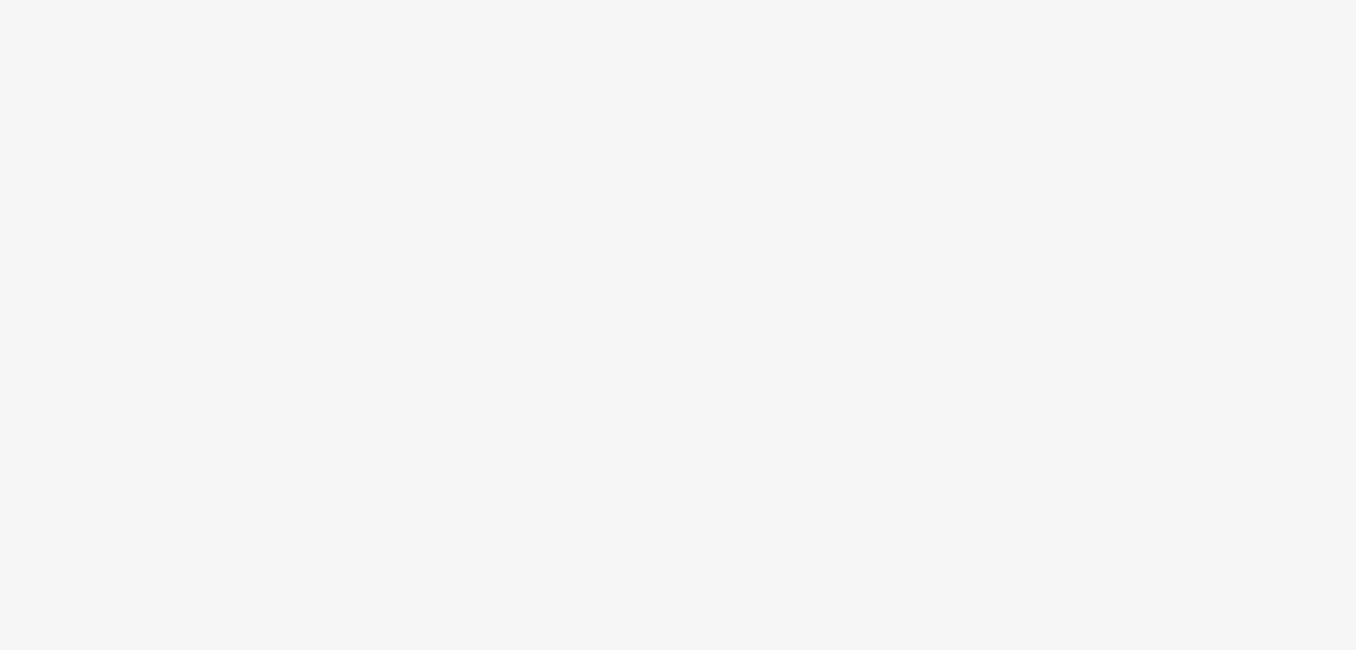 scroll, scrollTop: 0, scrollLeft: 0, axis: both 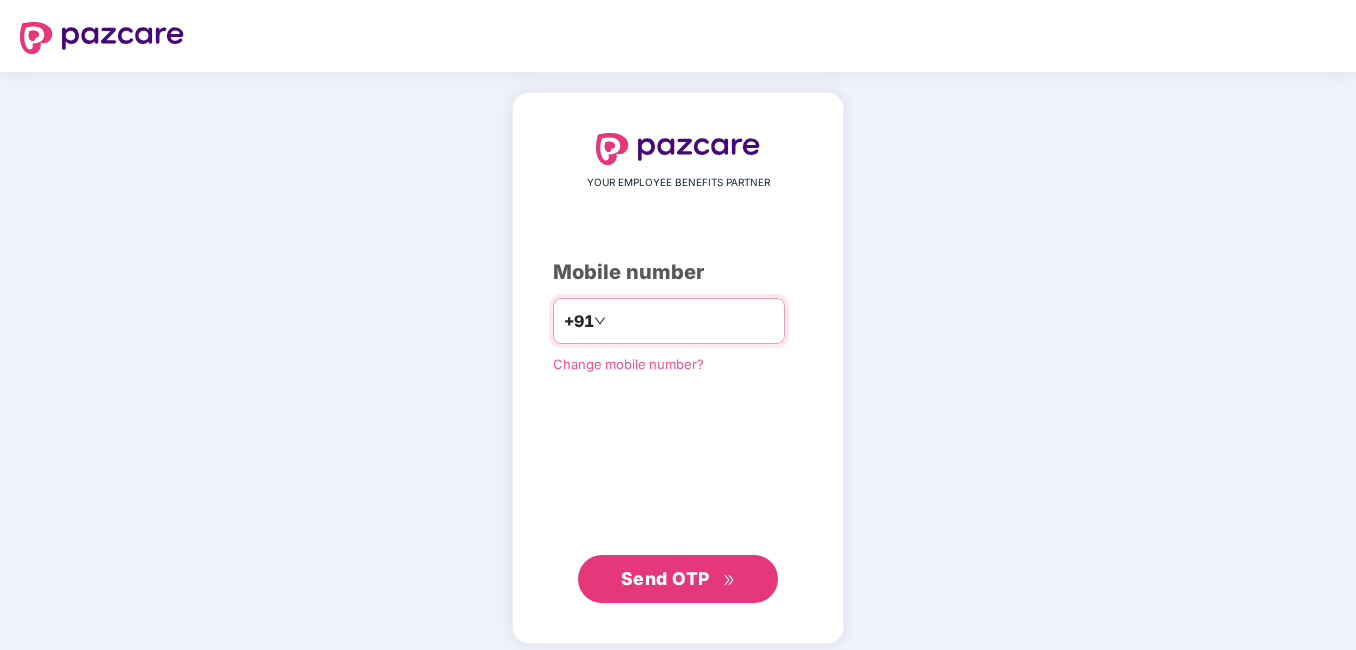 click at bounding box center (692, 321) 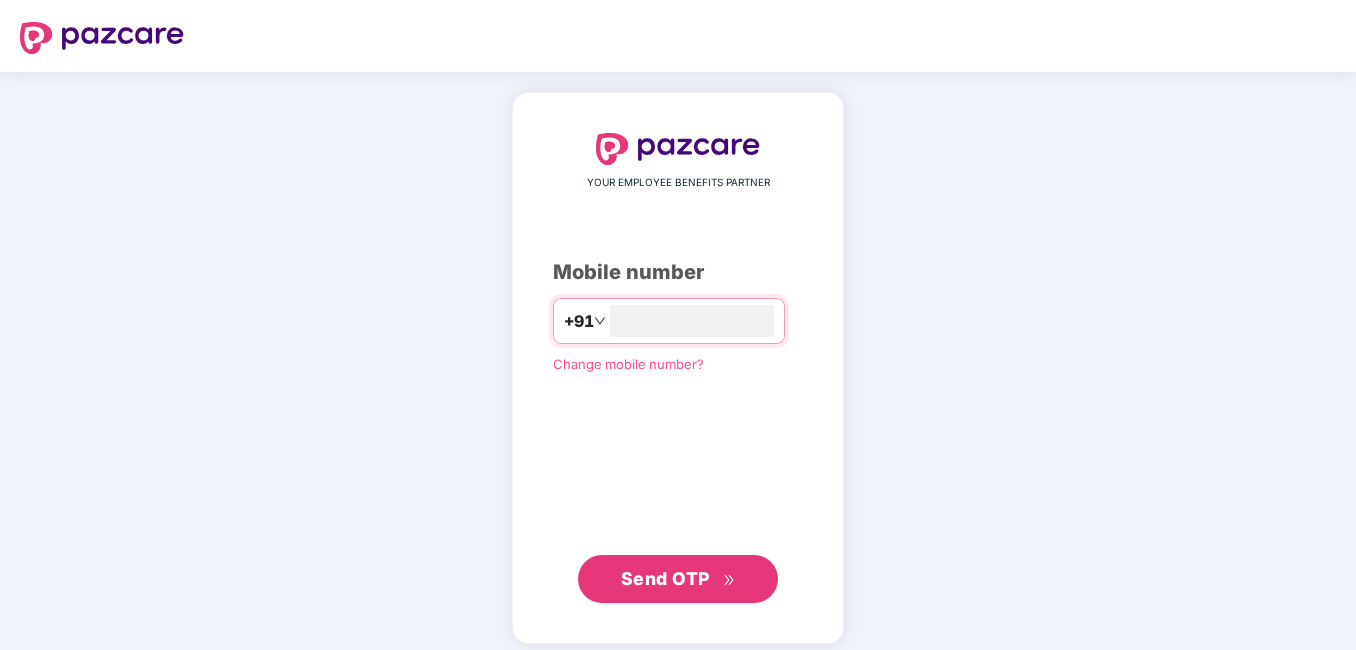 type on "**********" 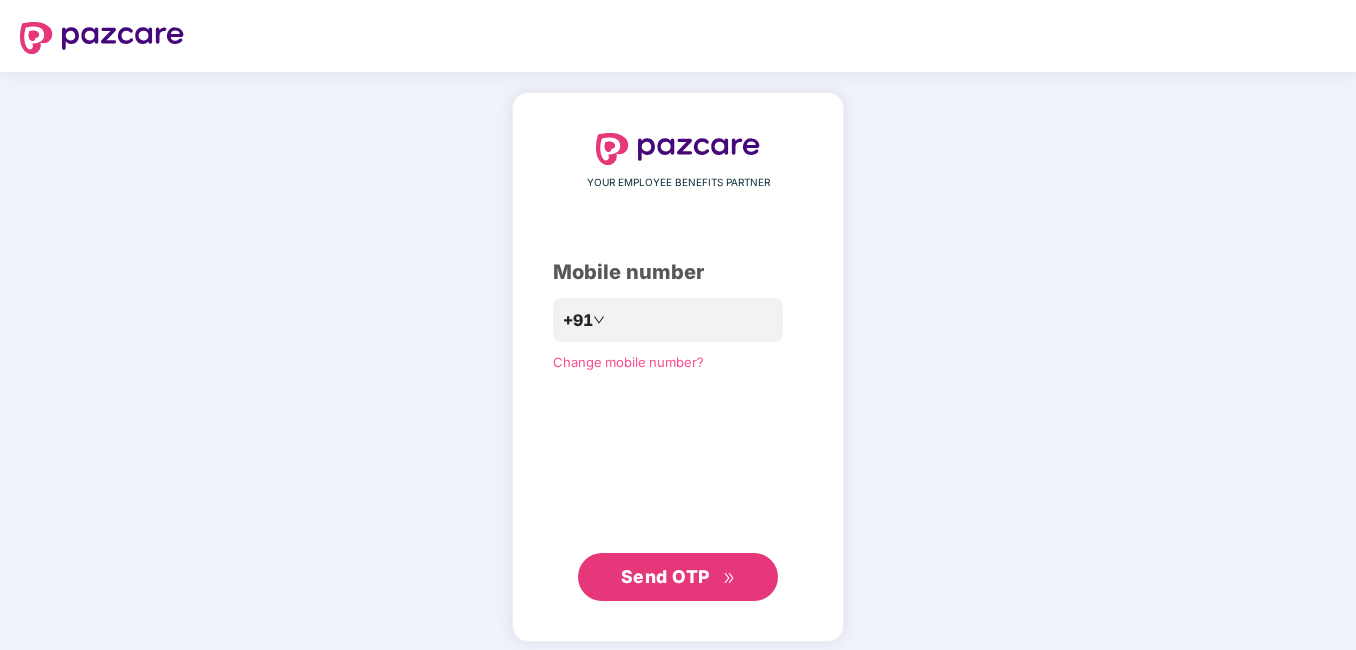 click 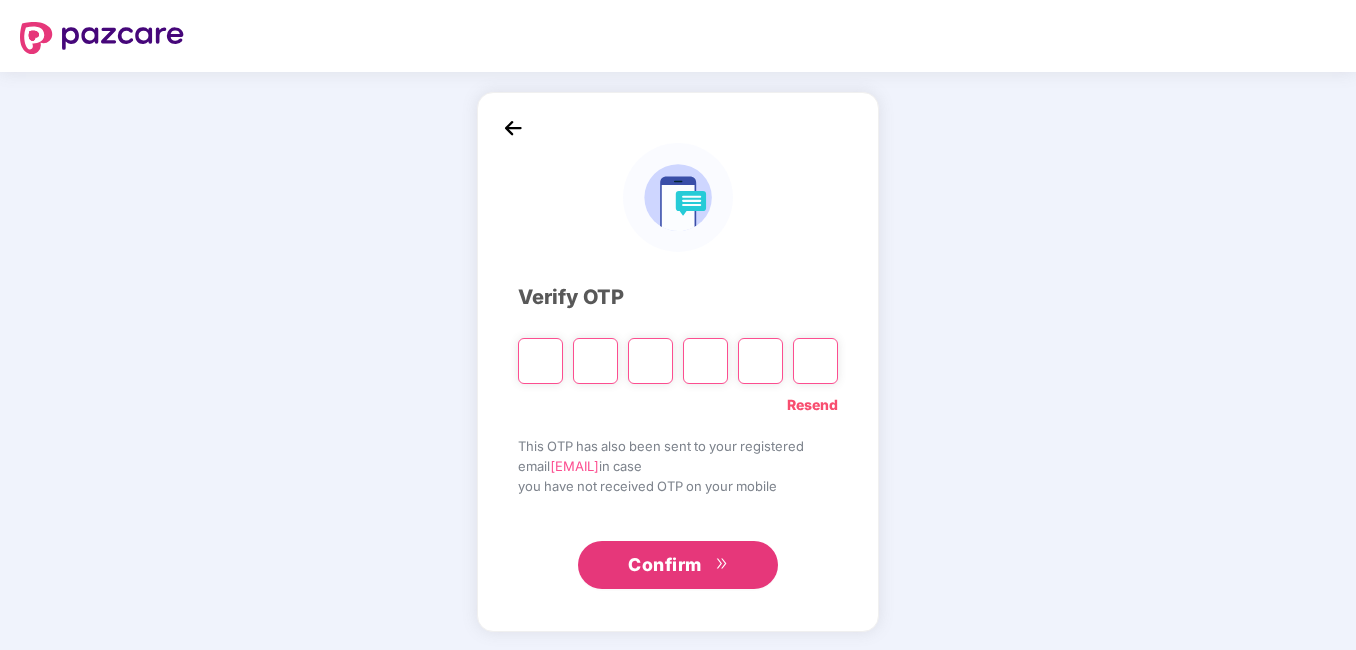 type on "*" 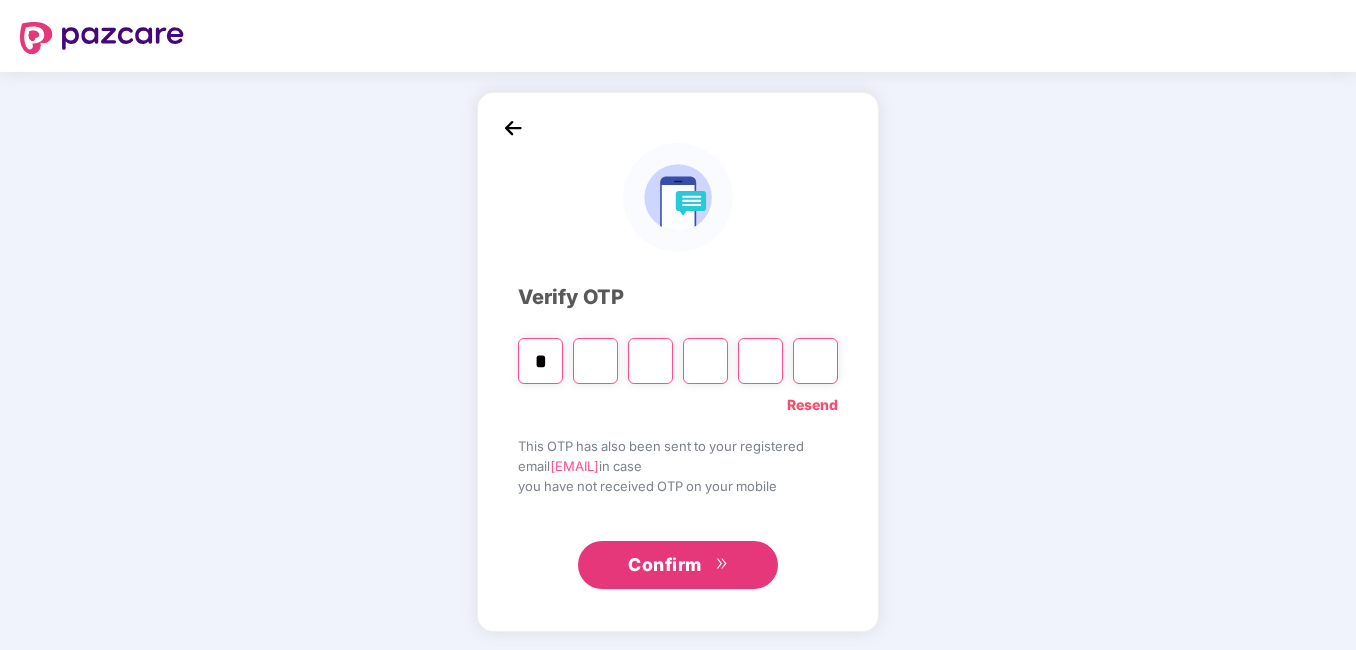 type on "*" 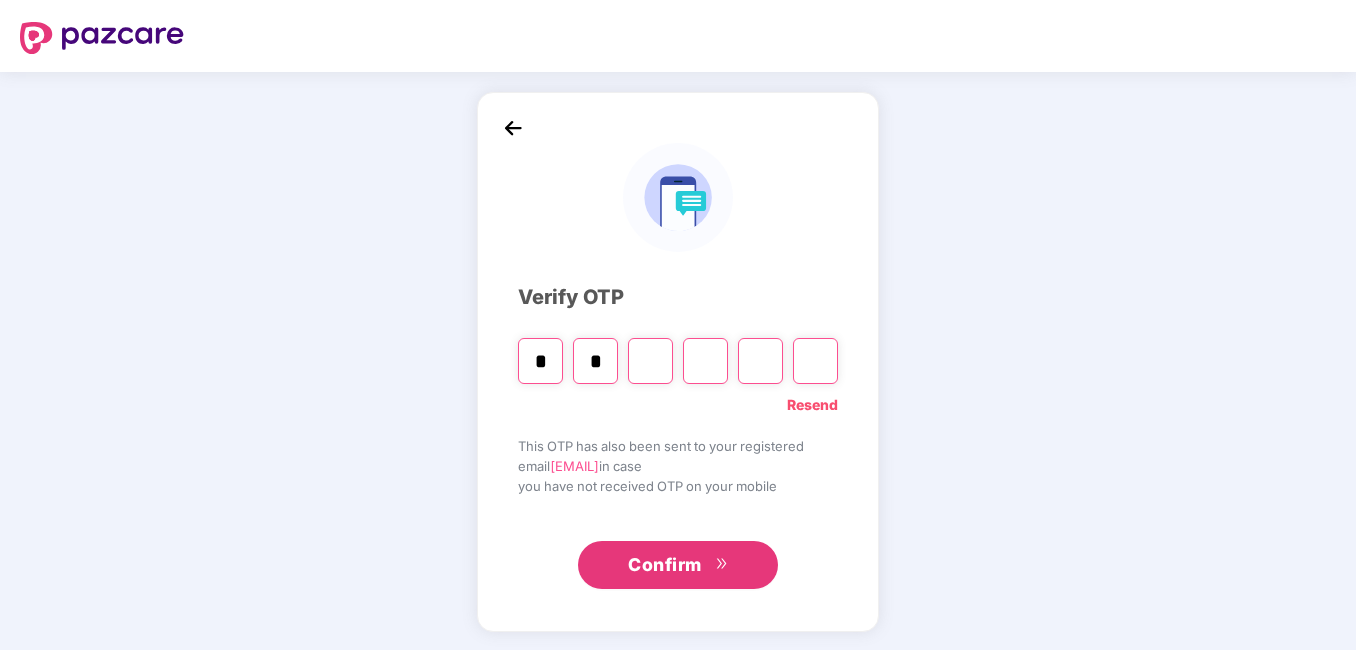 type on "*" 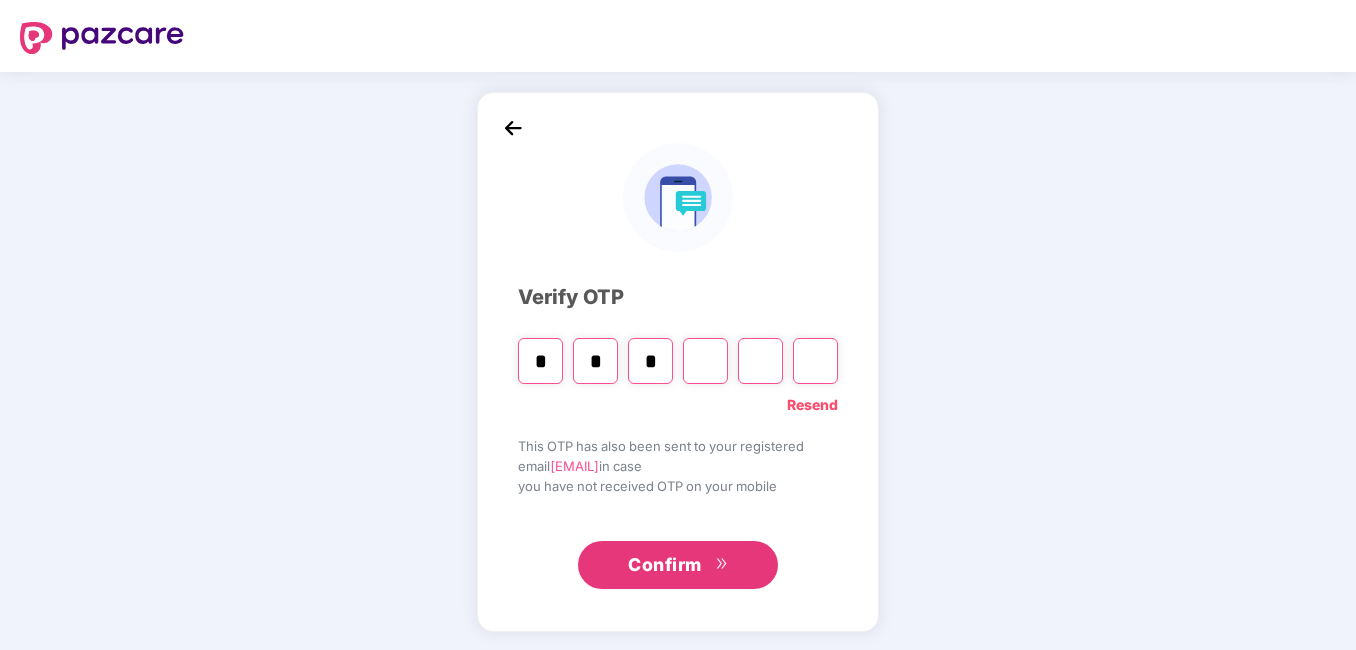 type on "*" 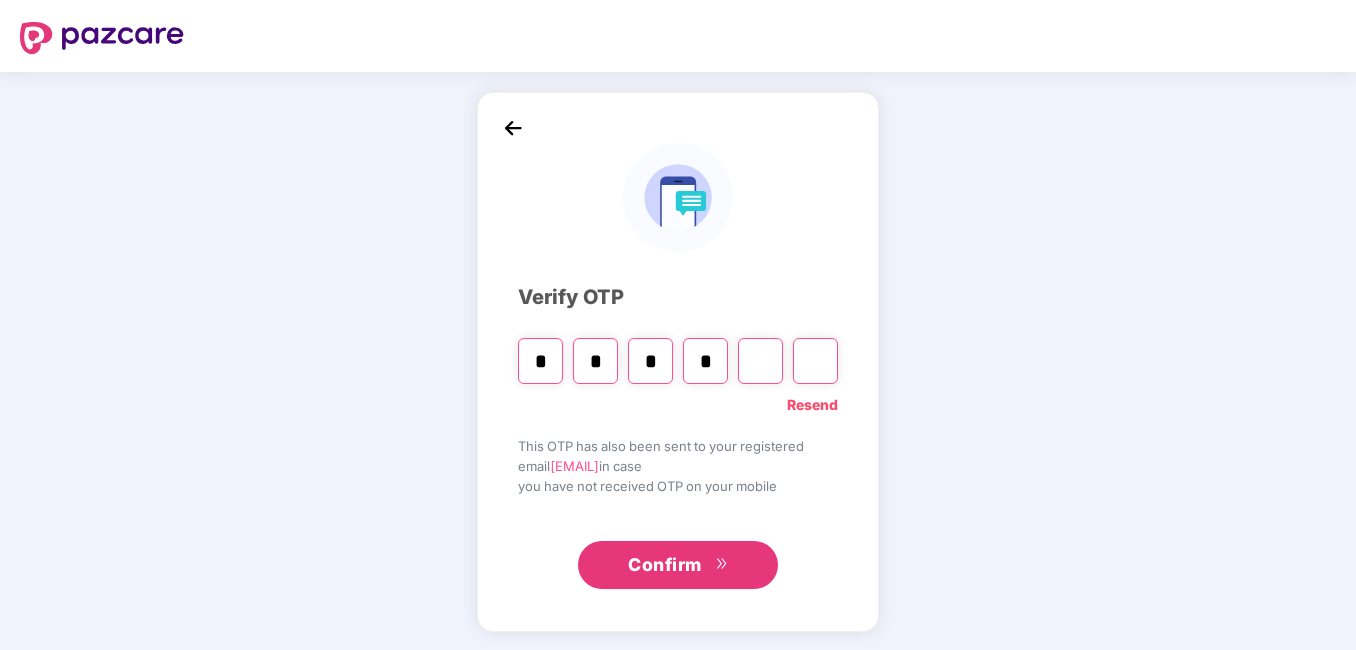 type on "*" 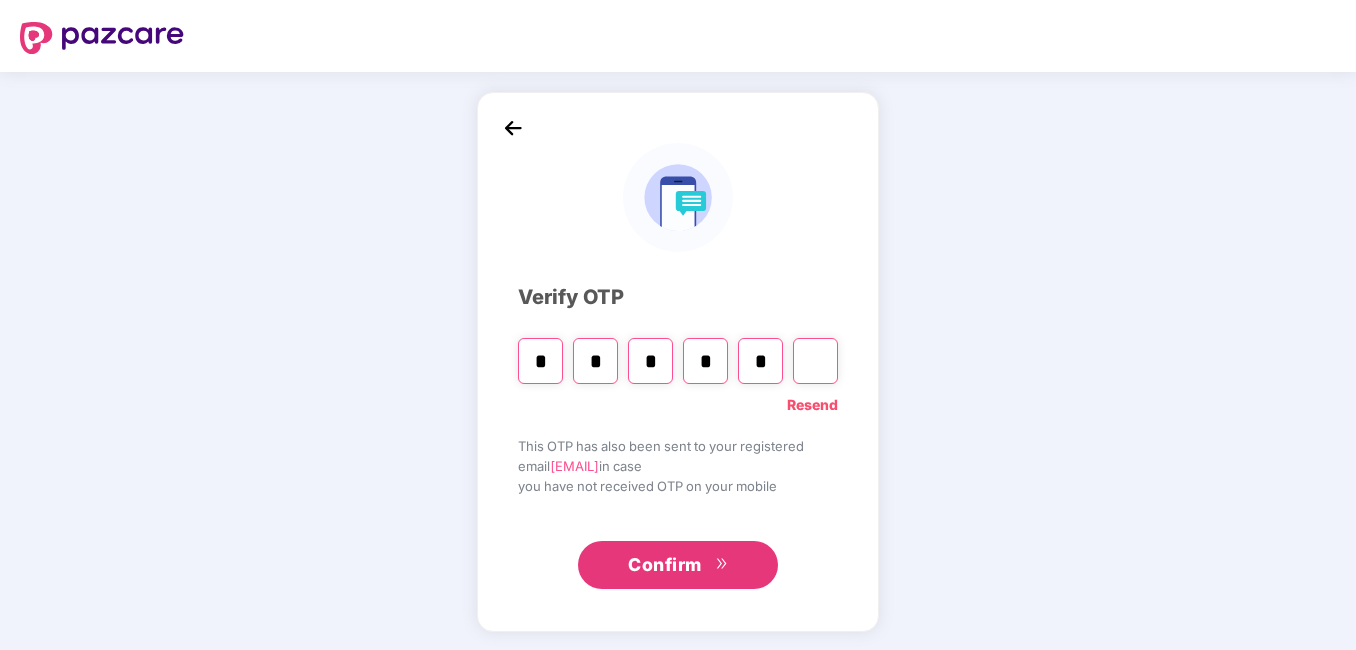 type on "*" 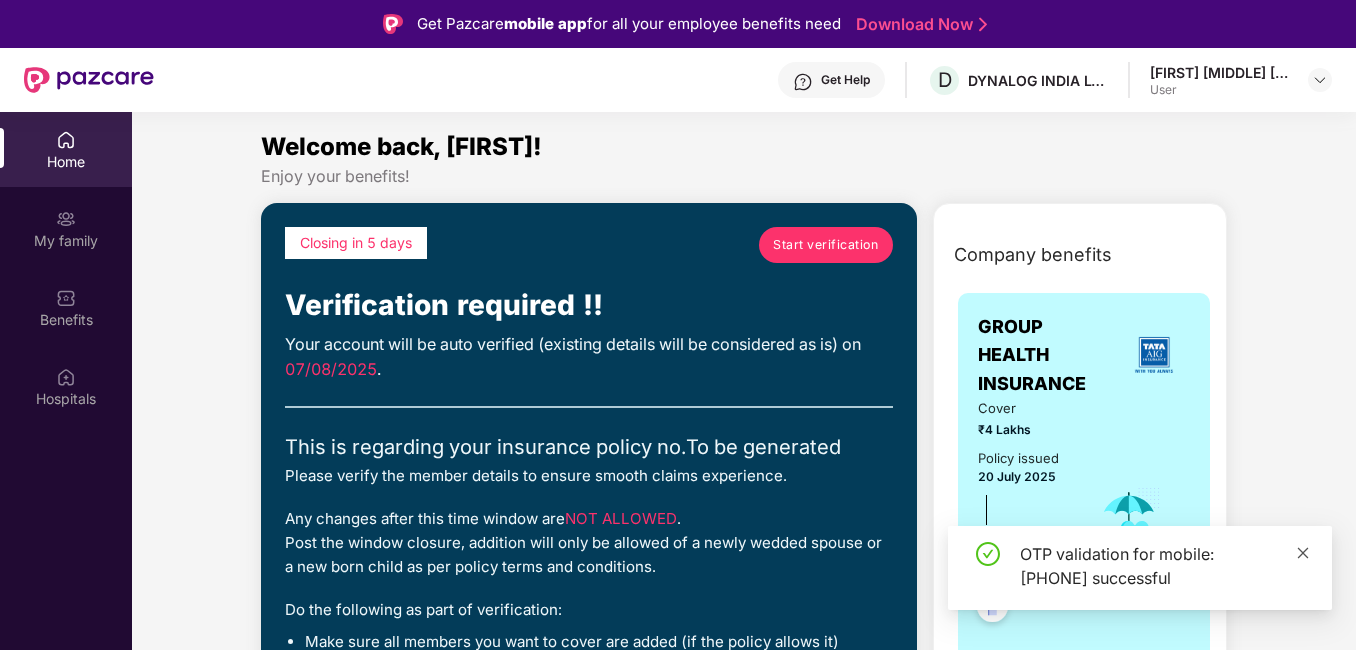 click 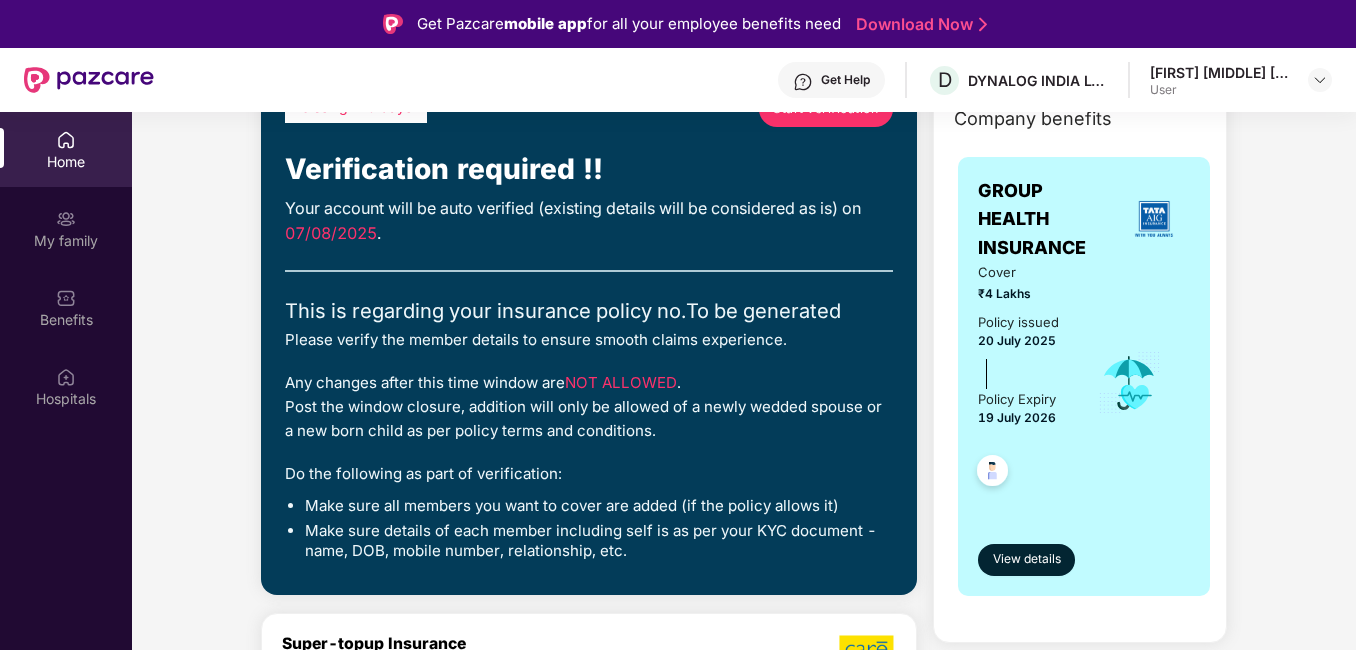scroll, scrollTop: 0, scrollLeft: 0, axis: both 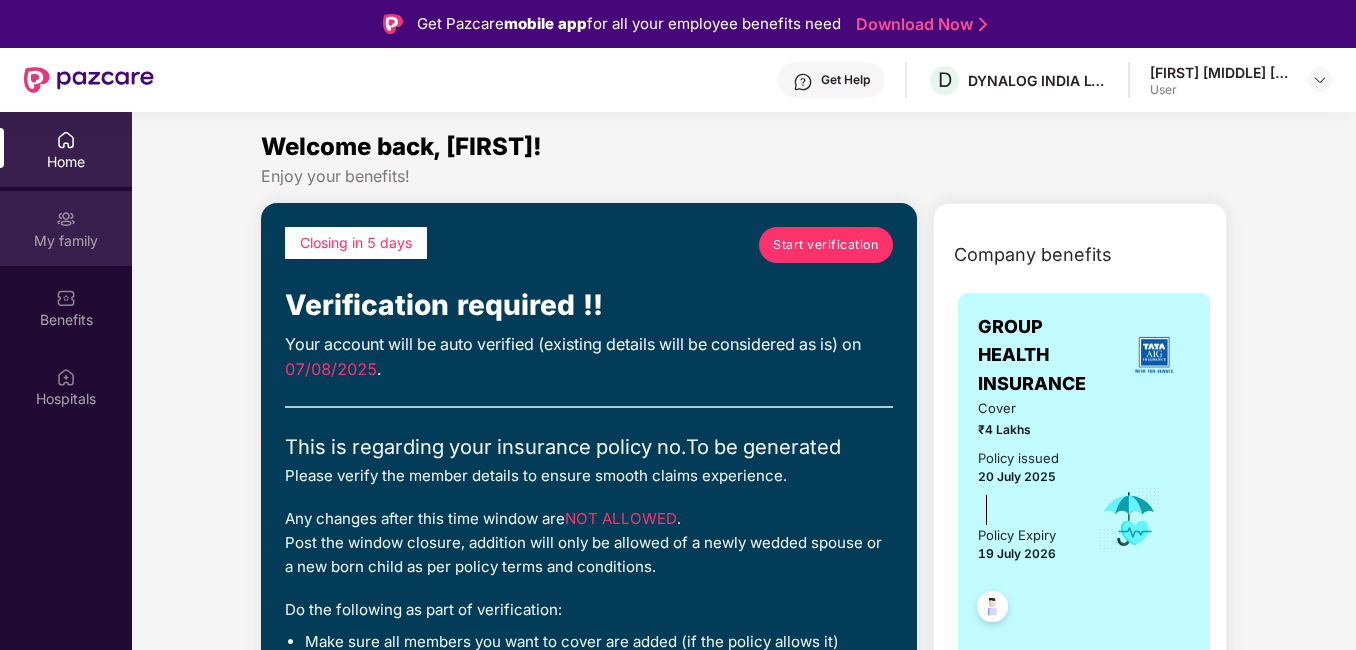 click on "My family" at bounding box center [66, 241] 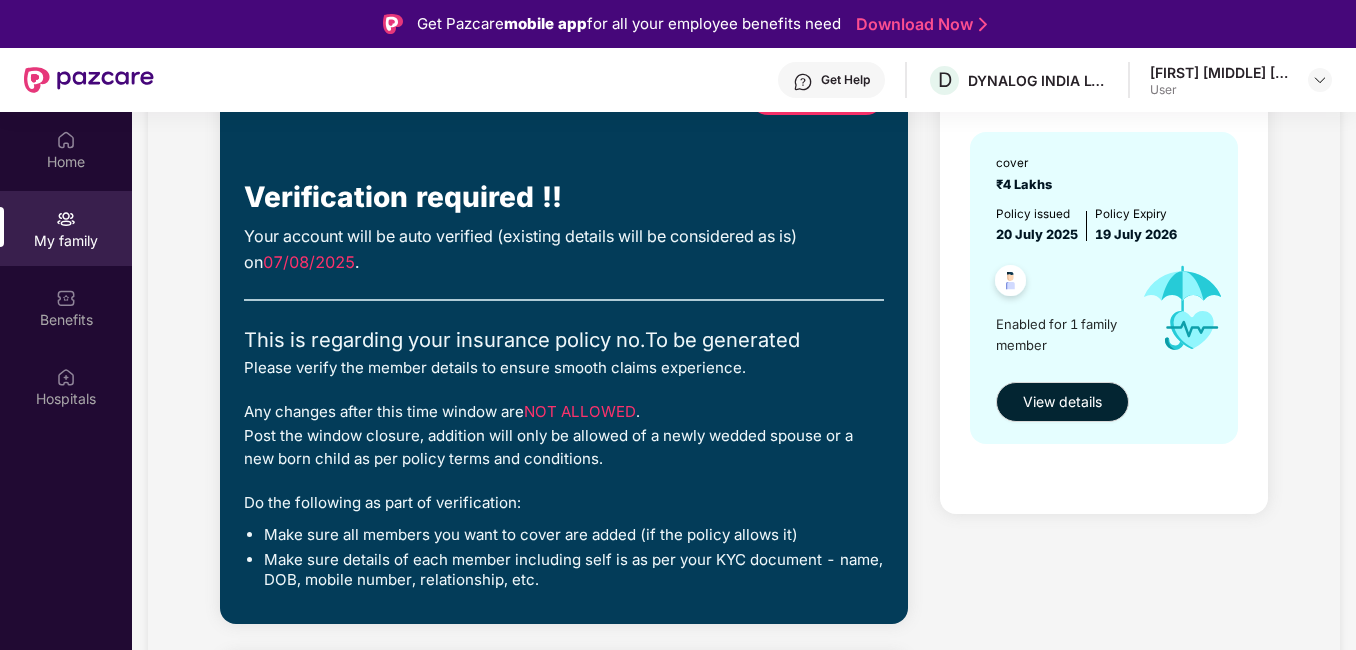 scroll, scrollTop: 0, scrollLeft: 0, axis: both 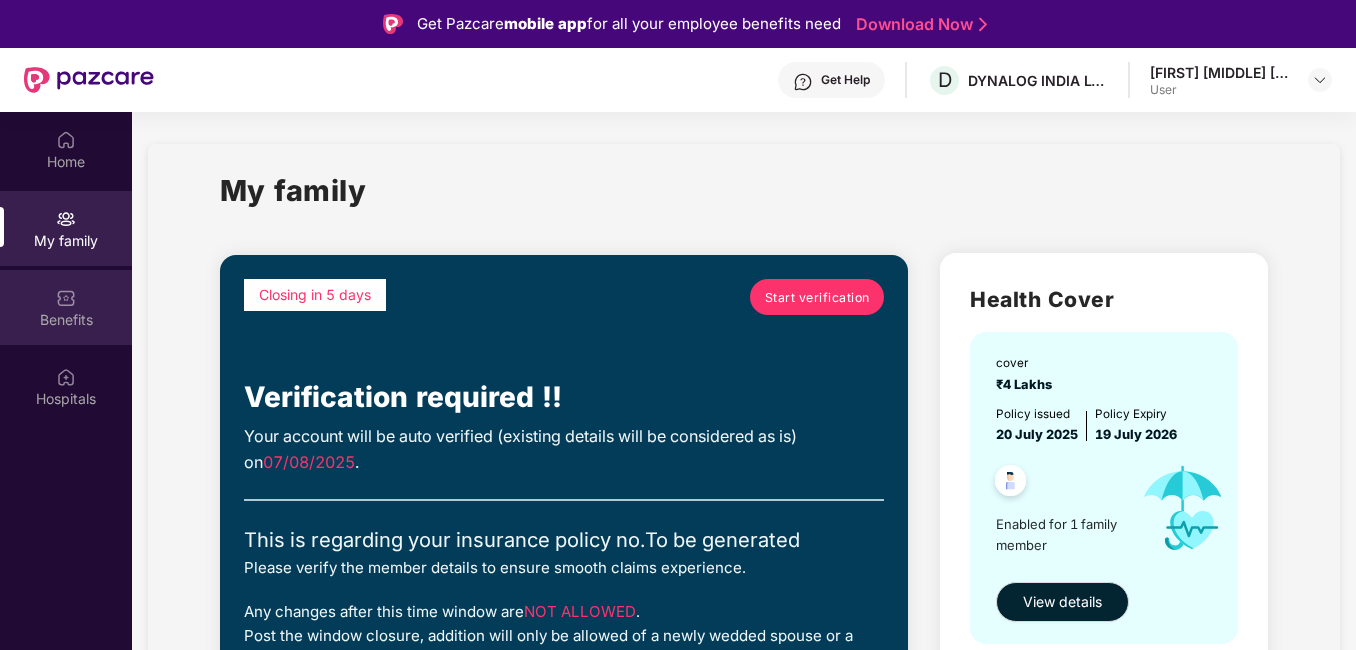 click on "Benefits" at bounding box center [66, 320] 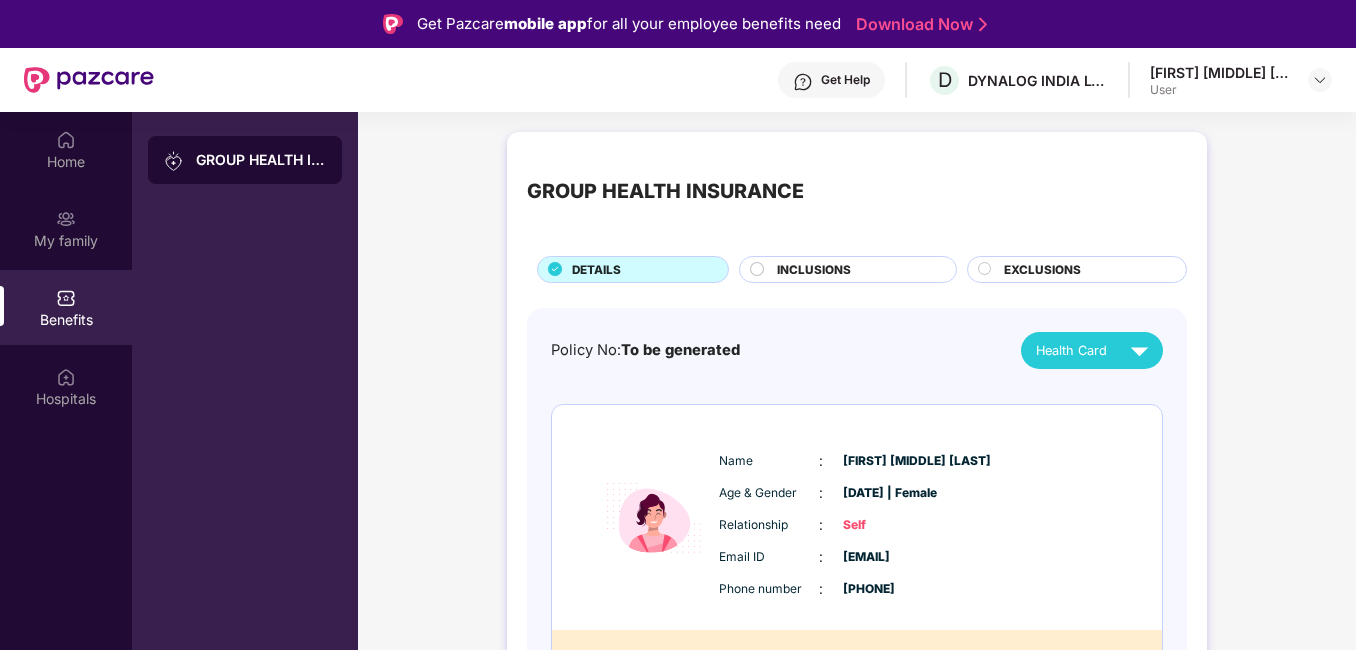 scroll, scrollTop: 50, scrollLeft: 0, axis: vertical 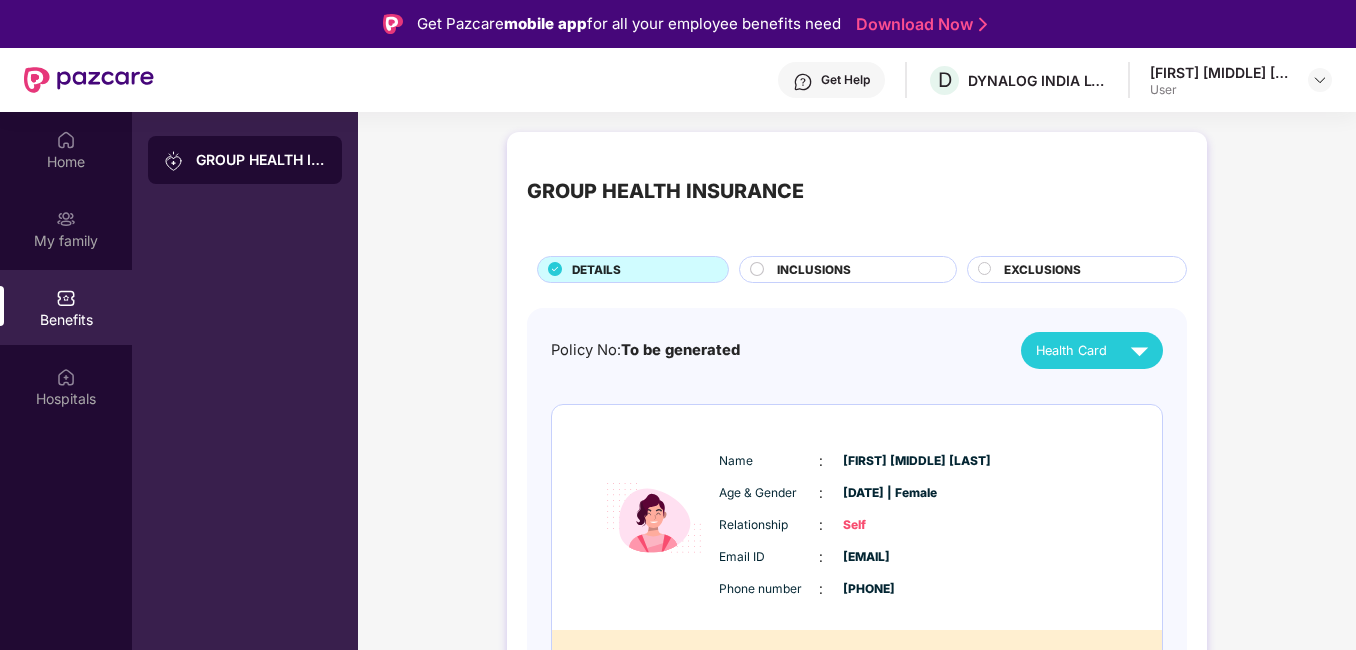 click on "INCLUSIONS" at bounding box center (814, 270) 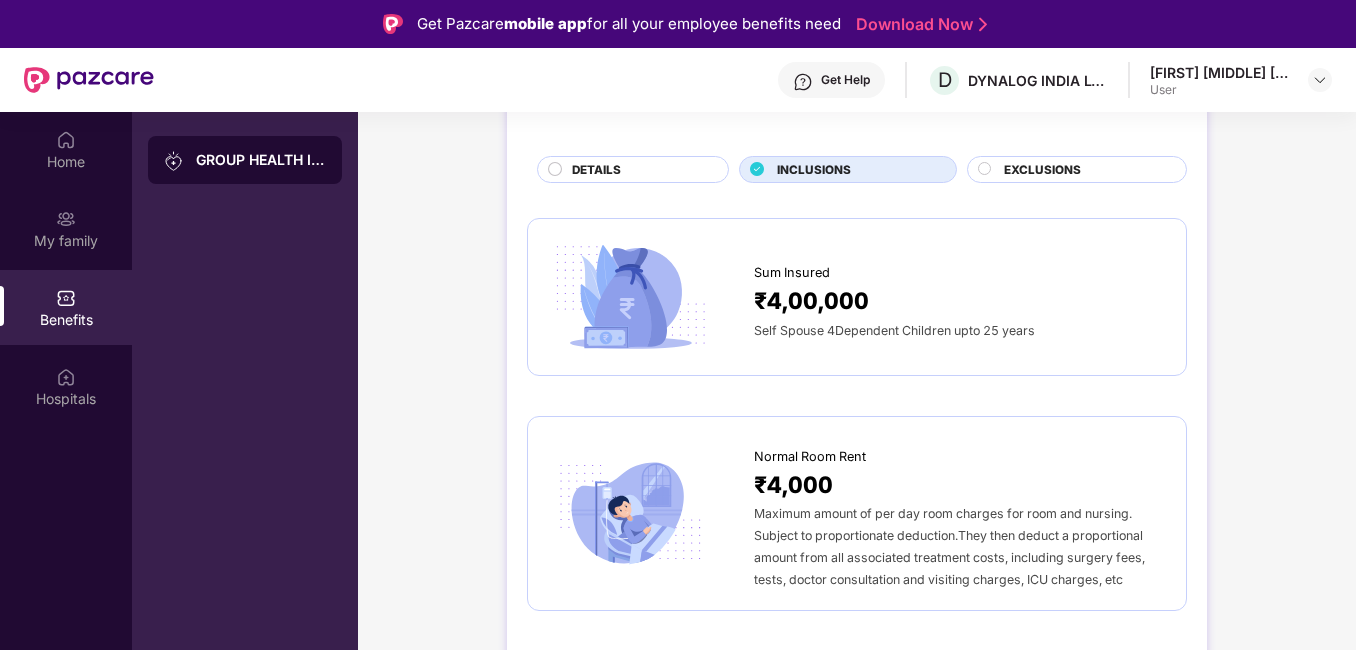 scroll, scrollTop: 0, scrollLeft: 0, axis: both 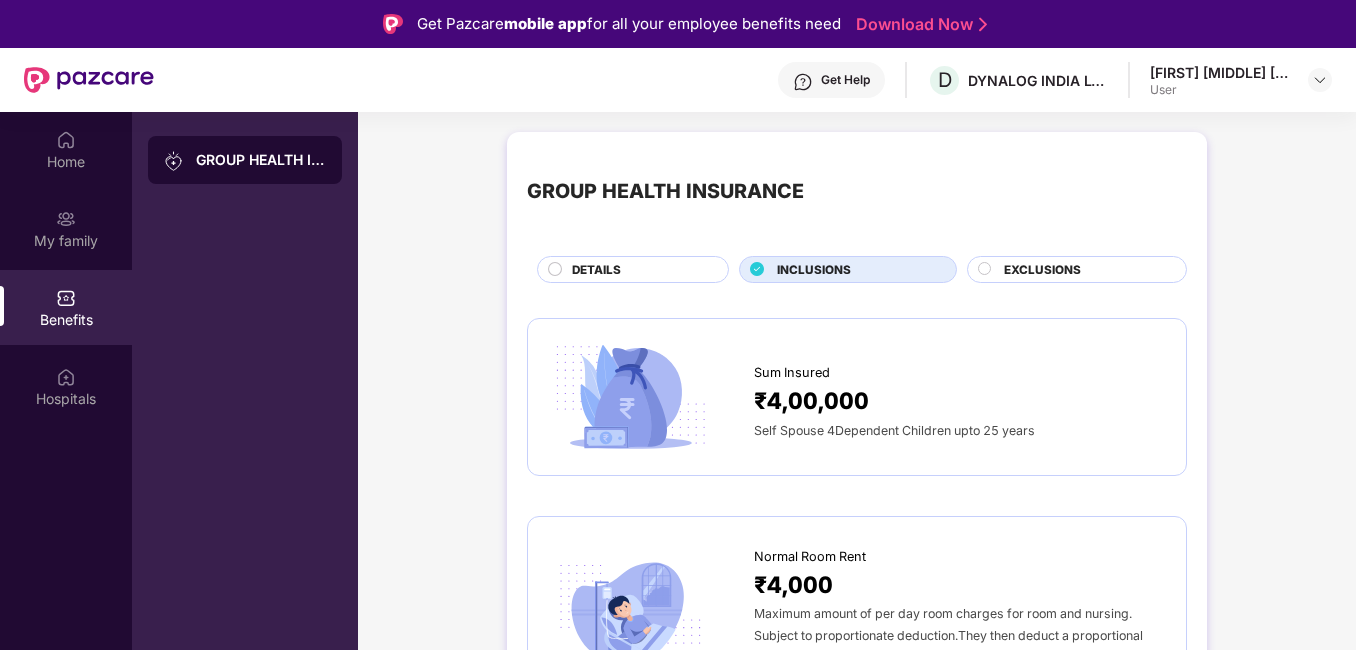 click on "GROUP HEALTH INSURANCE DETAILS INCLUSIONS EXCLUSIONS Sum Insured ₹4,00,000 Self Spouse 4Dependent Children upto 25 years  Normal Room Rent ₹4,000 Maximum amount of per day room charges for room and nursing. Subject to proportionate deduction.They then deduct a proportional amount from all associated treatment costs, including surgery fees, tests, doctor consultation and visiting charges, ICU charges, etc ICU Room Rent ₹8,000 Maximum amount of per day room charges for ICU room and nursing. Subject to proportionate deduction.They then deduct a proportional amount from all associated treatment costs, including surgery fees, tests, doctor consultation and visiting charges, ICU charges, etc Disease wise capping No Capping No Disease Wise Capping. Payment Of Cover Will Be Proportionate To Cover On Room Rent & Upto Sum Insured. Please Refer Policy Terms And Condition For Complete Details. Pre Hospitalization 30 days Post Hospitalization 60 days Deductible As per policy terms Ambulance ₹1,000 Day Care Covered" at bounding box center [857, 2676] 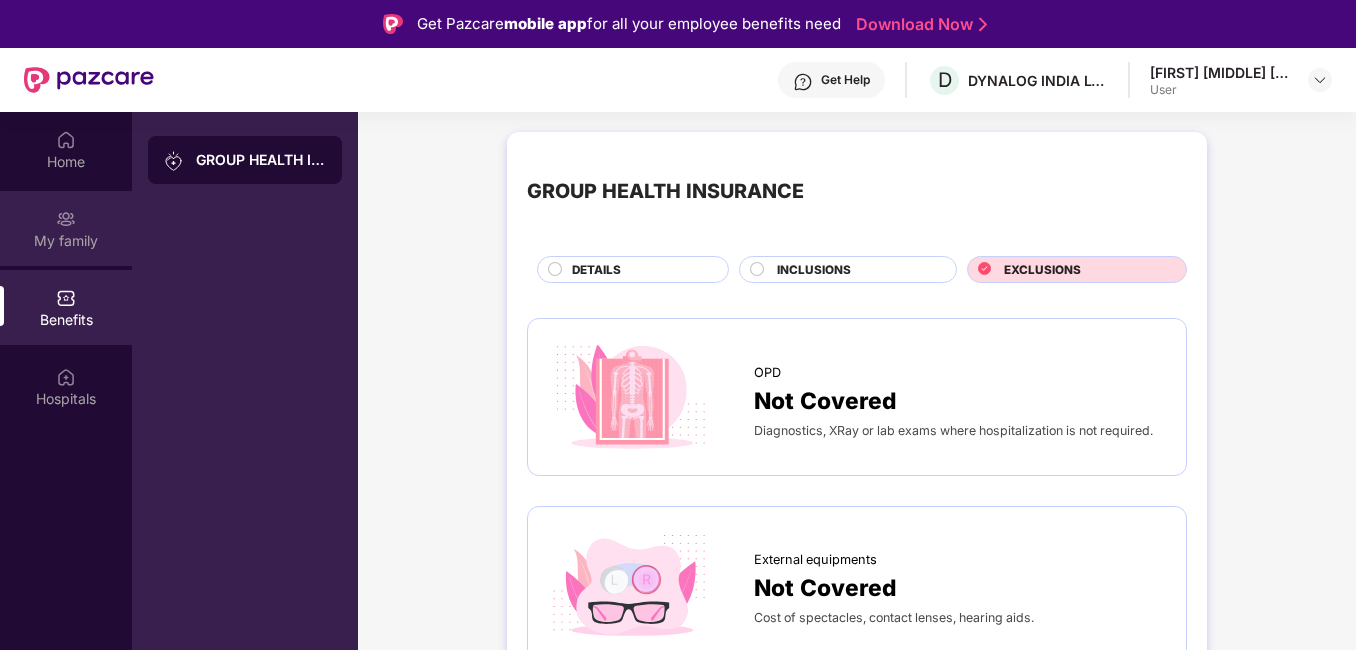 click on "My family" at bounding box center (66, 228) 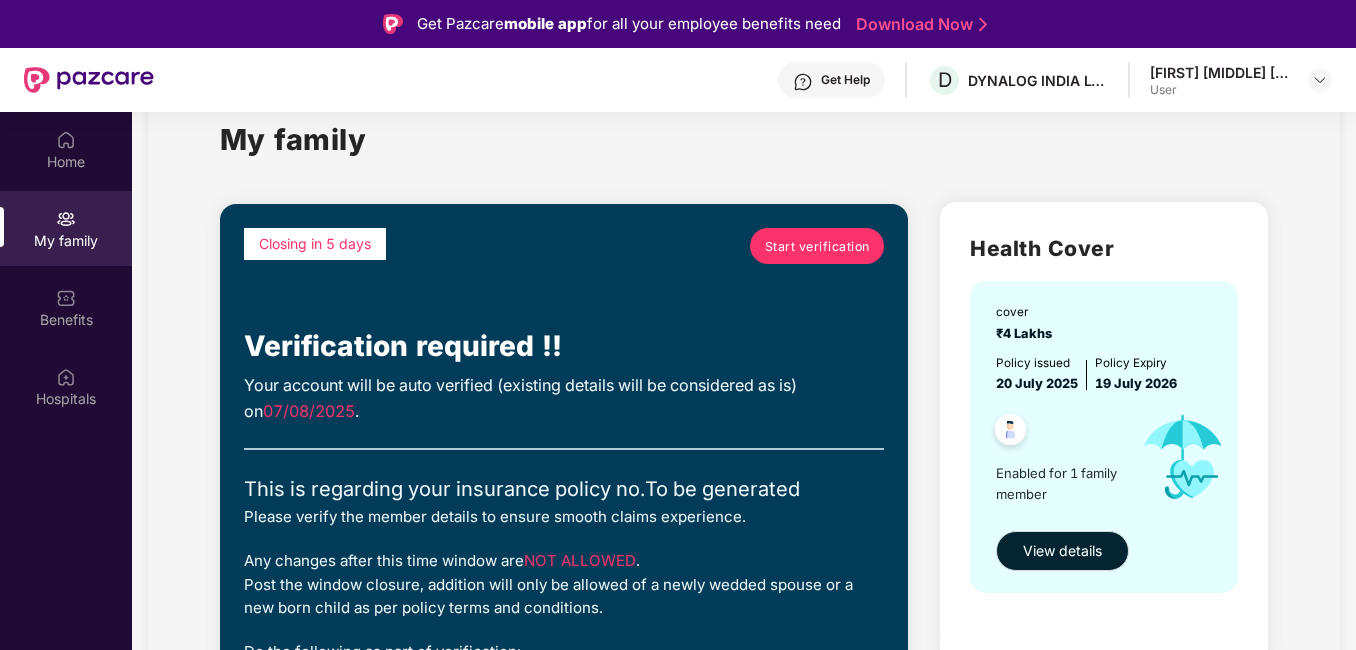 scroll, scrollTop: 100, scrollLeft: 0, axis: vertical 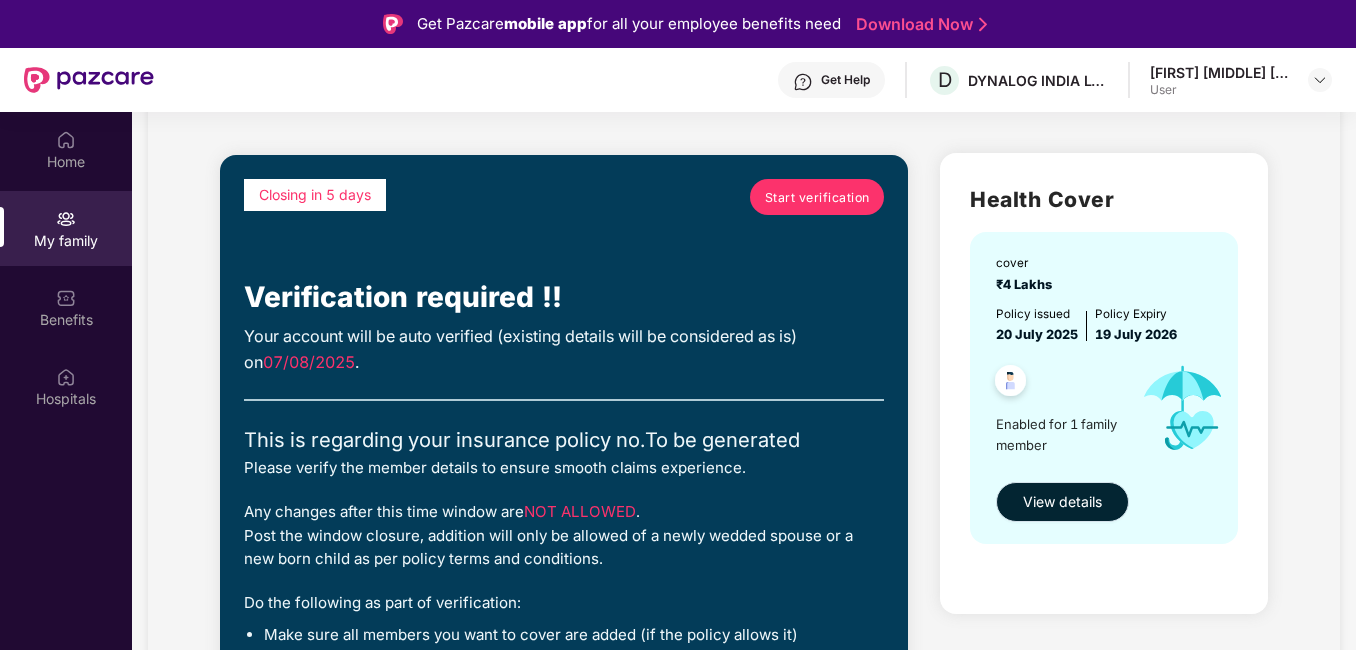 click on "View details" at bounding box center (1062, 502) 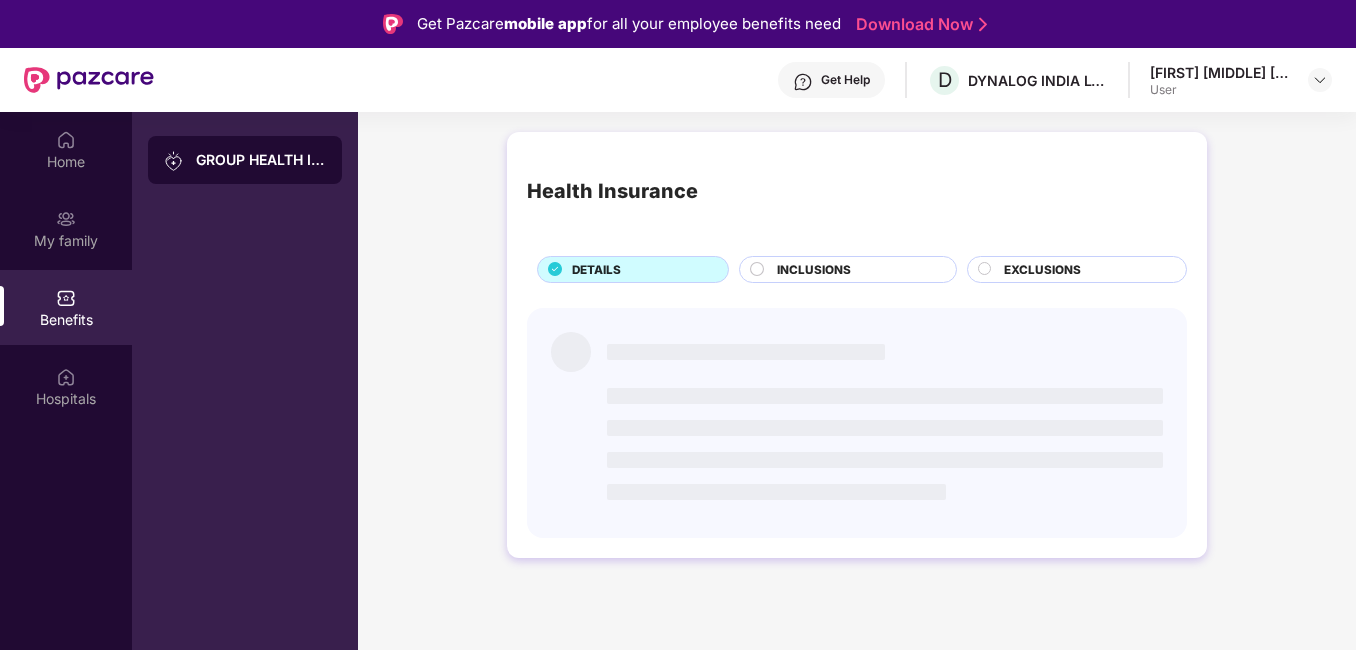 scroll, scrollTop: 0, scrollLeft: 0, axis: both 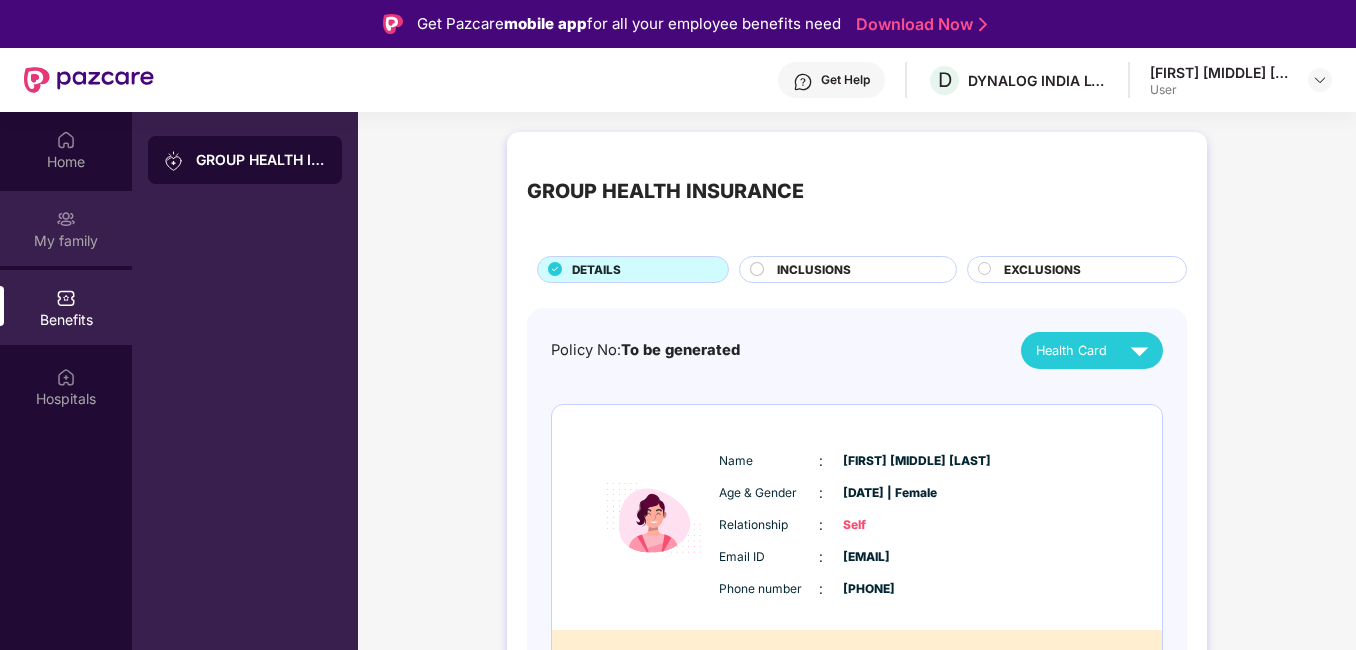 click on "My family" at bounding box center [66, 241] 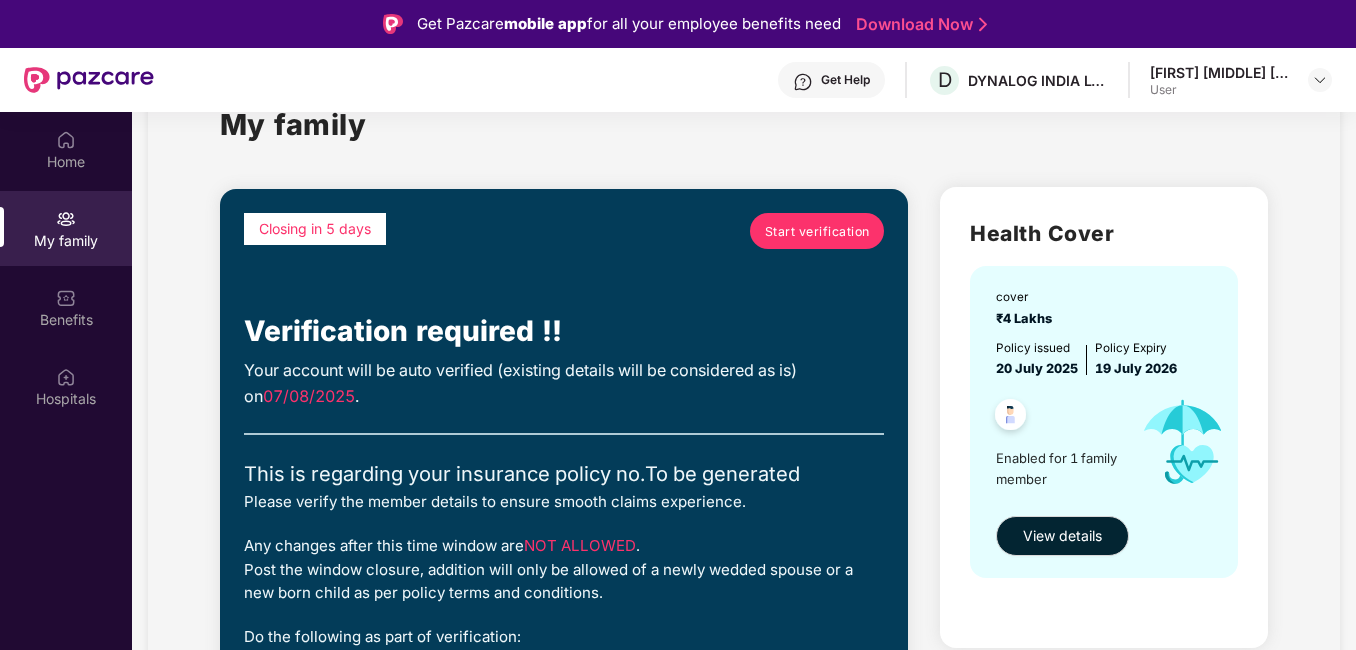 scroll, scrollTop: 100, scrollLeft: 0, axis: vertical 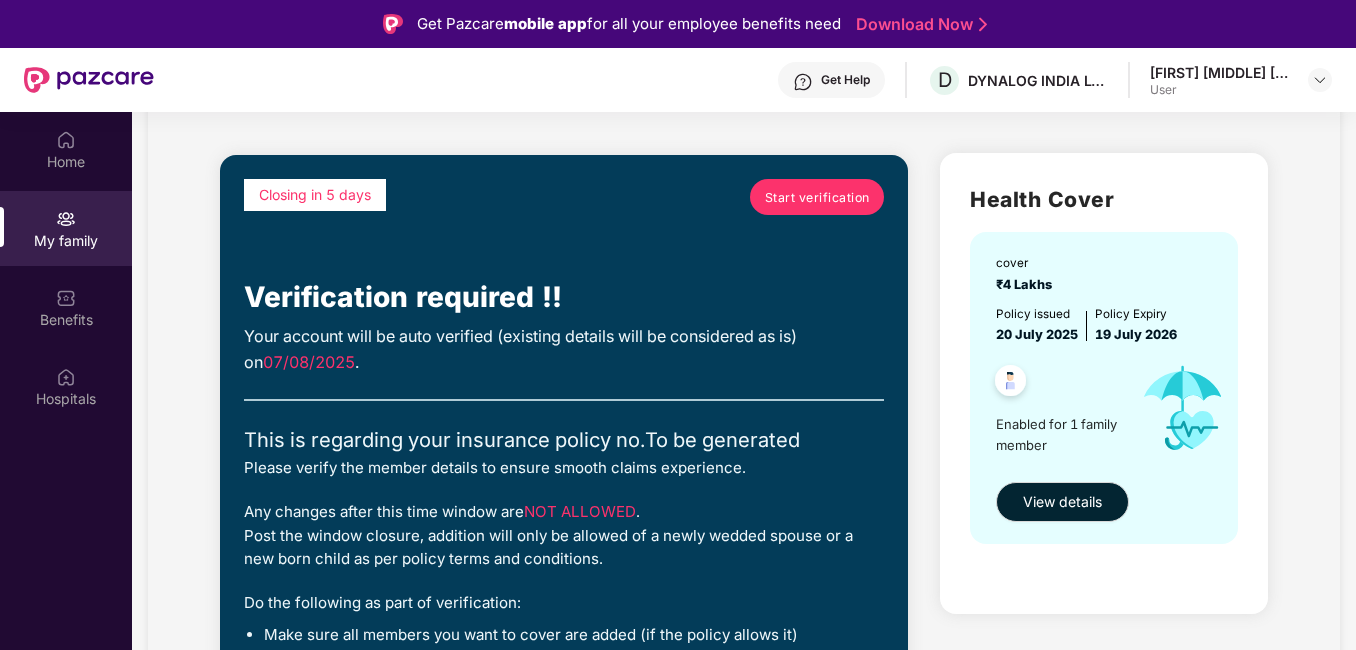 click on "Start verification" at bounding box center [817, 197] 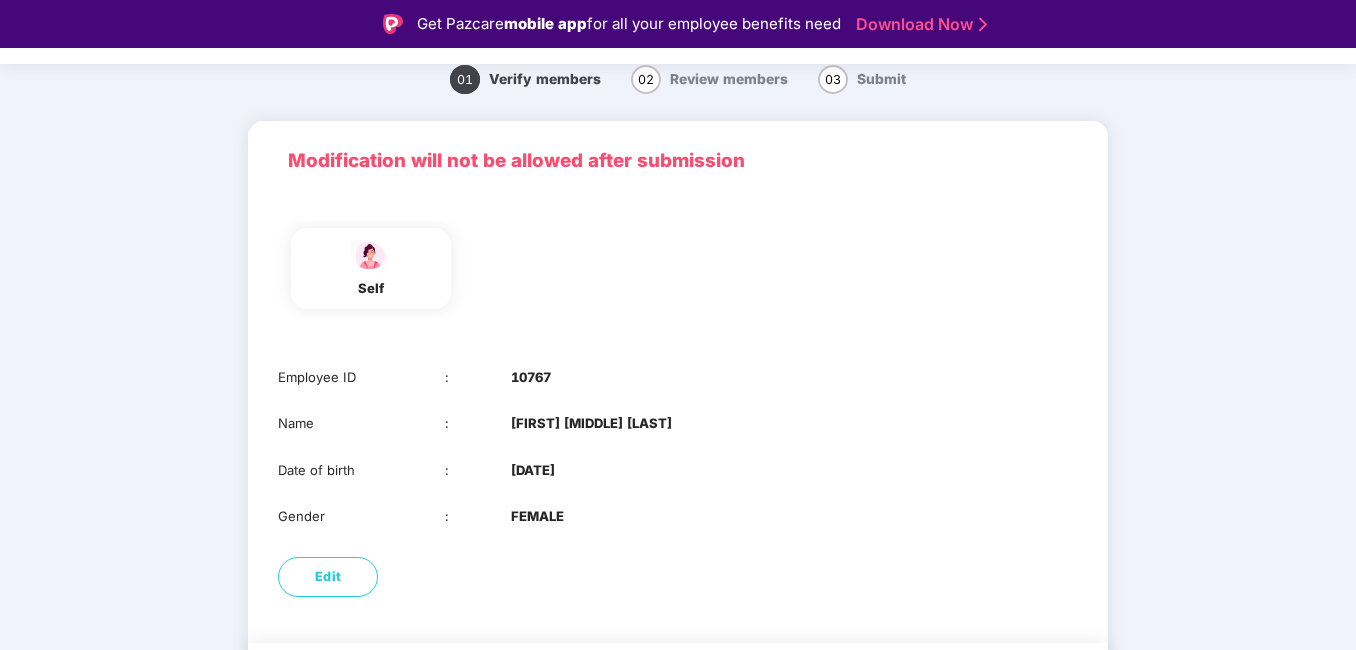 scroll, scrollTop: 141, scrollLeft: 0, axis: vertical 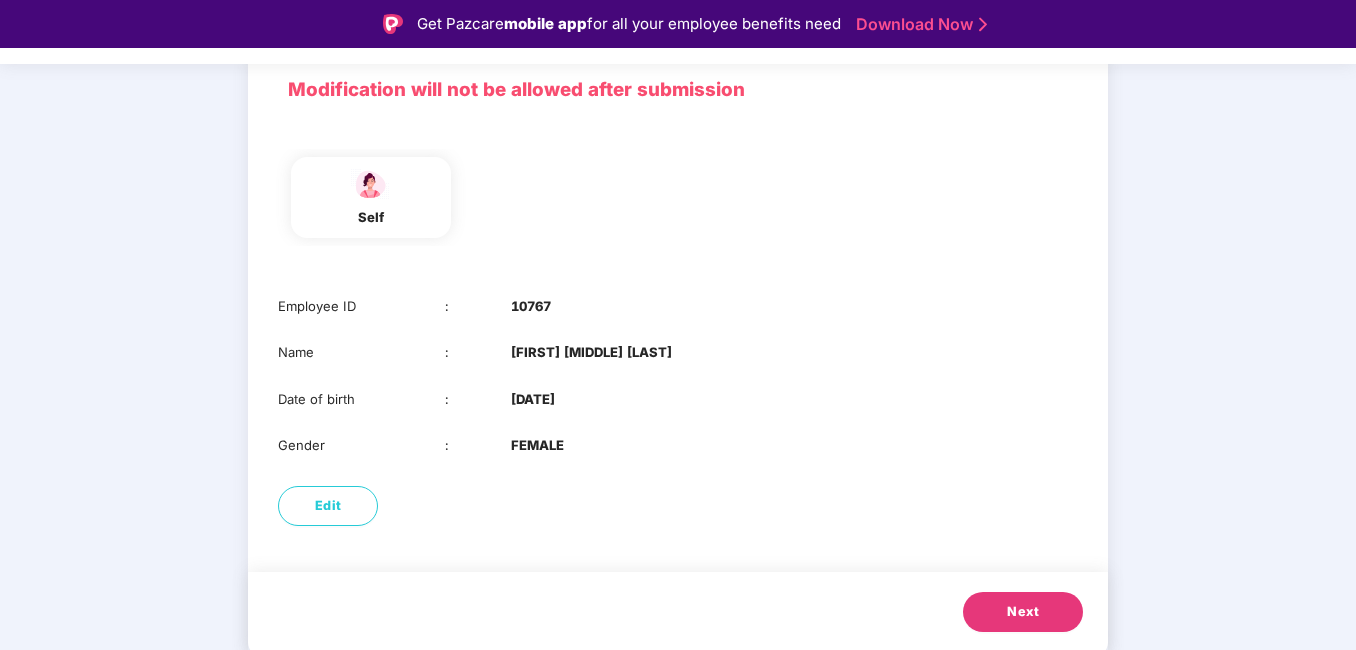 click on "Next" at bounding box center [1023, 612] 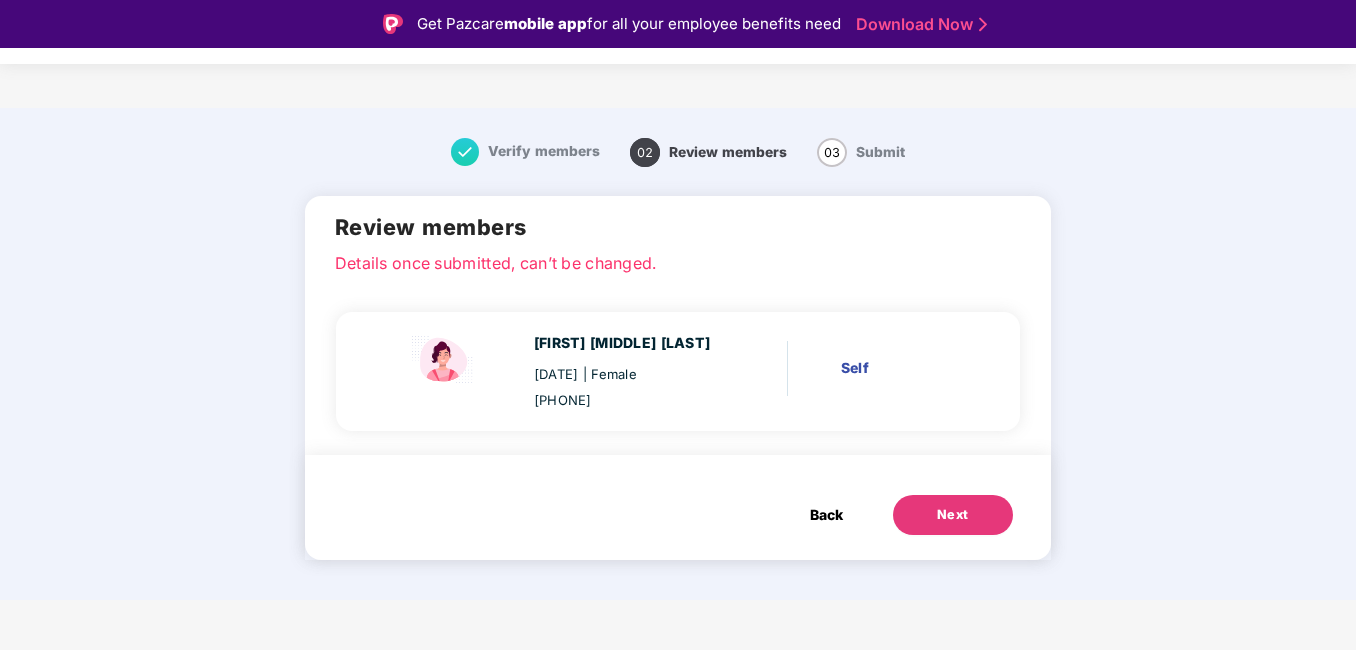 scroll, scrollTop: 48, scrollLeft: 0, axis: vertical 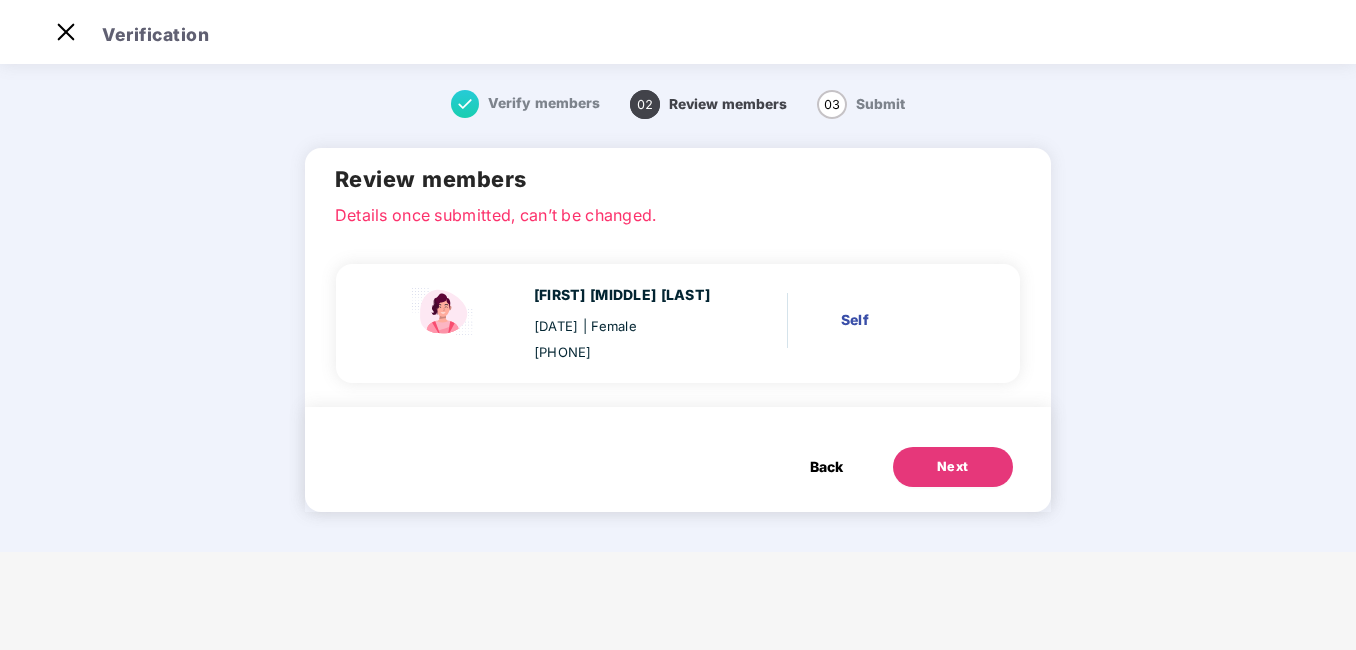 click on "Next" at bounding box center [953, 467] 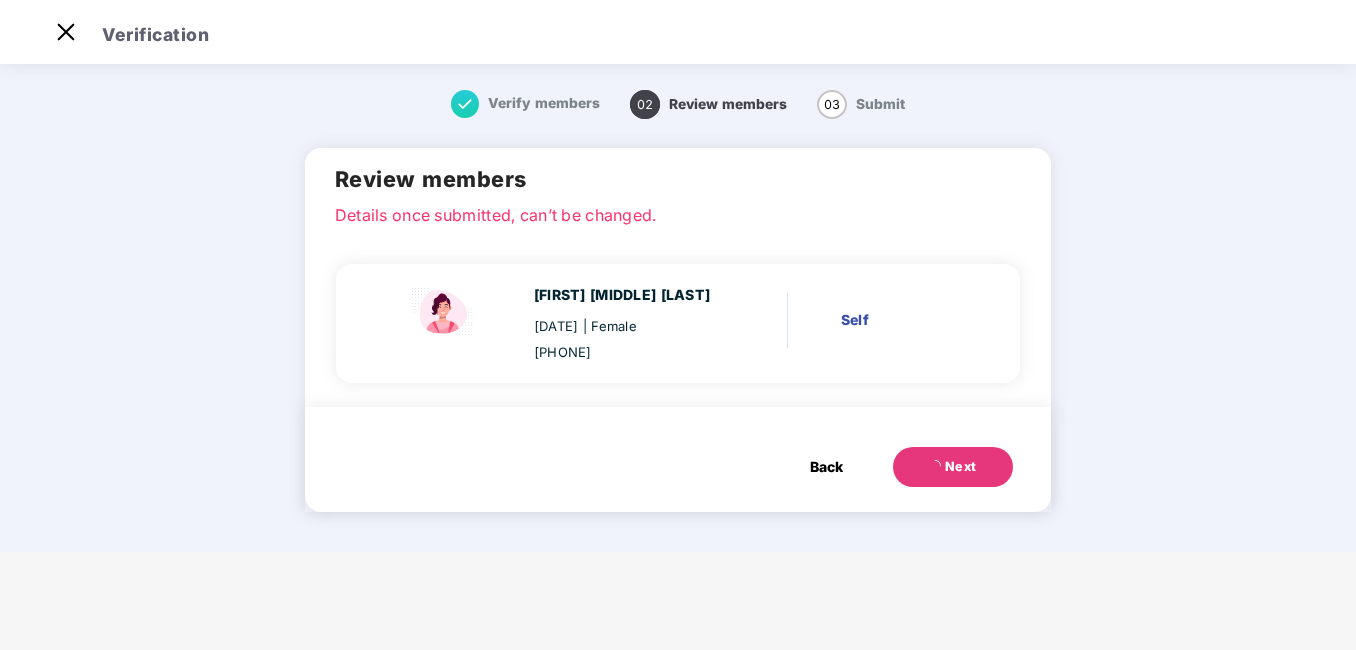 scroll, scrollTop: 0, scrollLeft: 0, axis: both 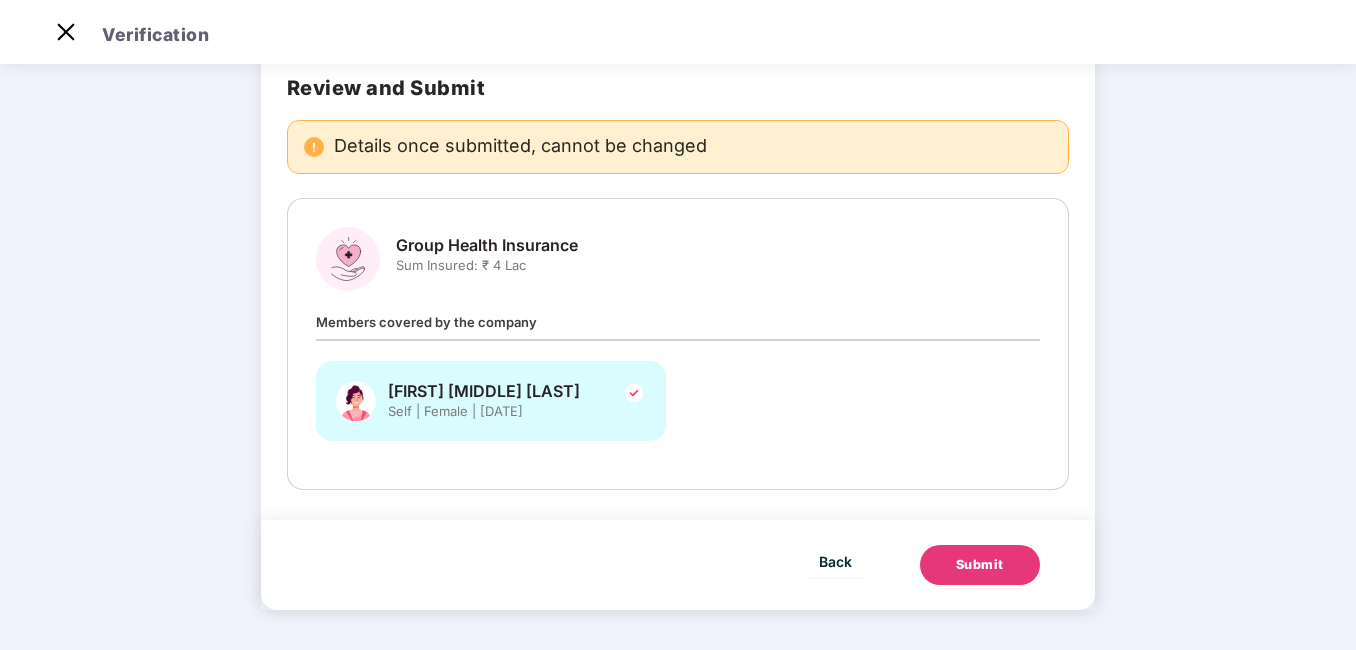 click on "Submit" at bounding box center [980, 565] 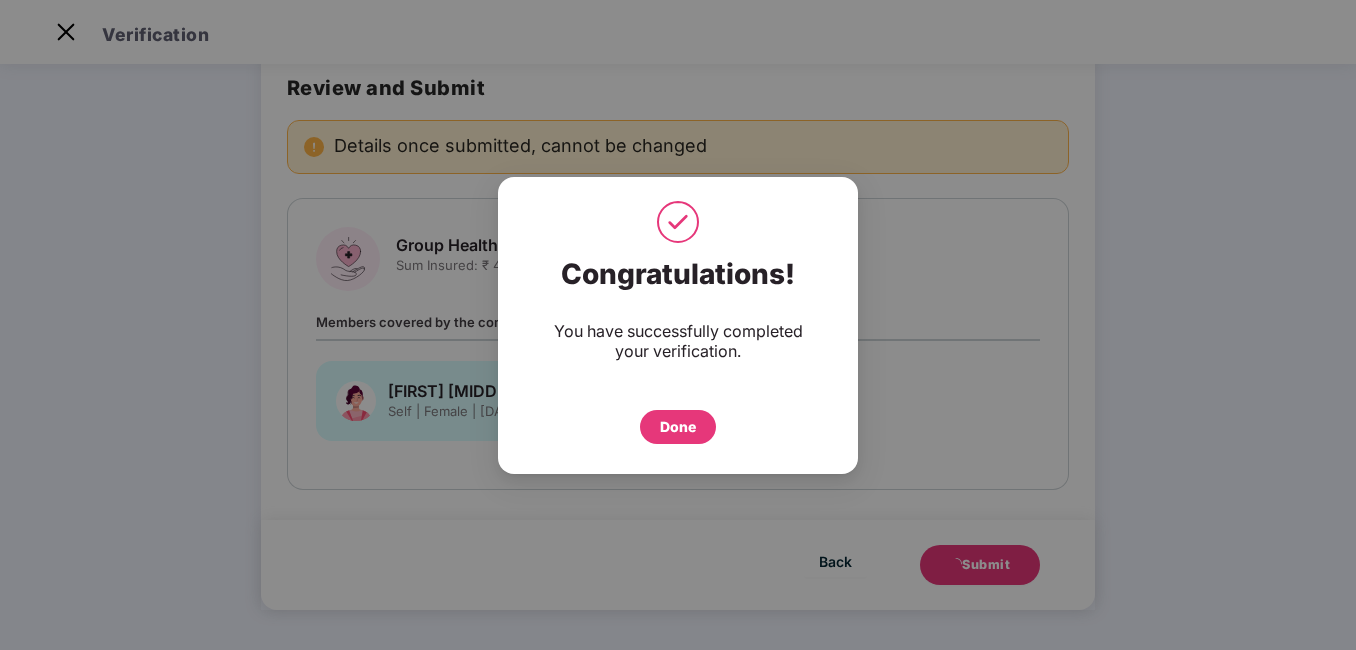 click on "Done" at bounding box center [678, 427] 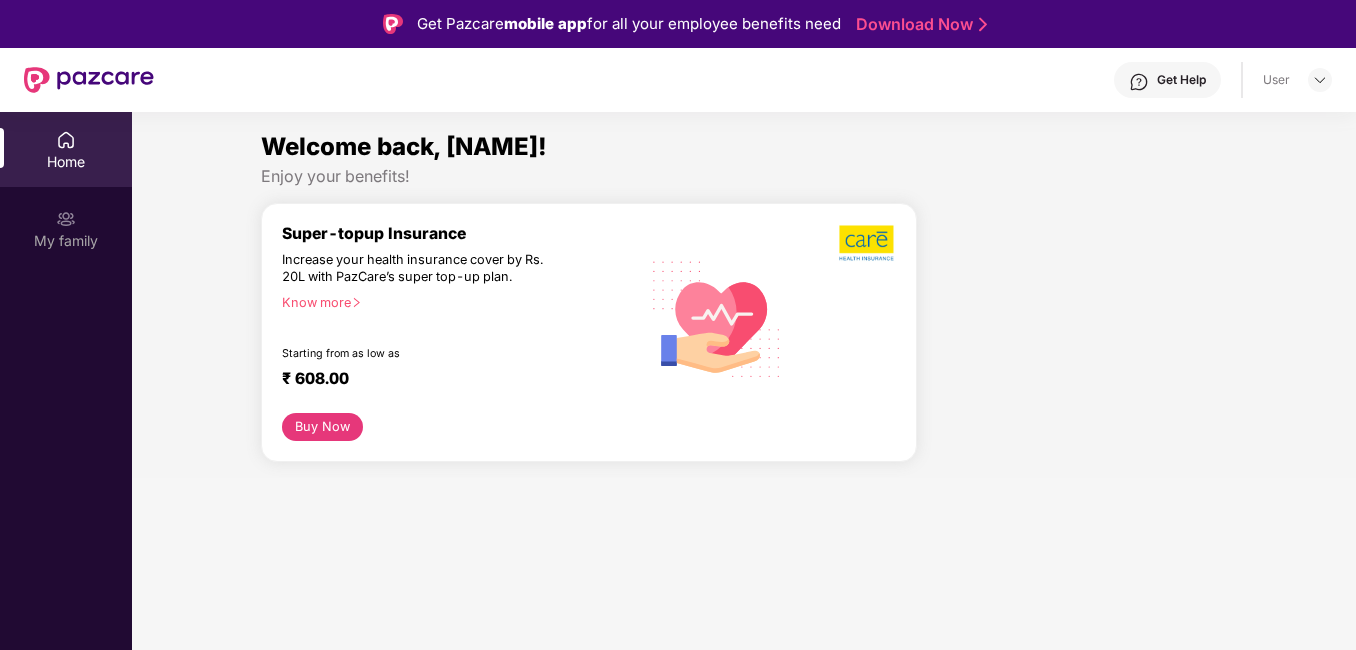 scroll, scrollTop: 0, scrollLeft: 0, axis: both 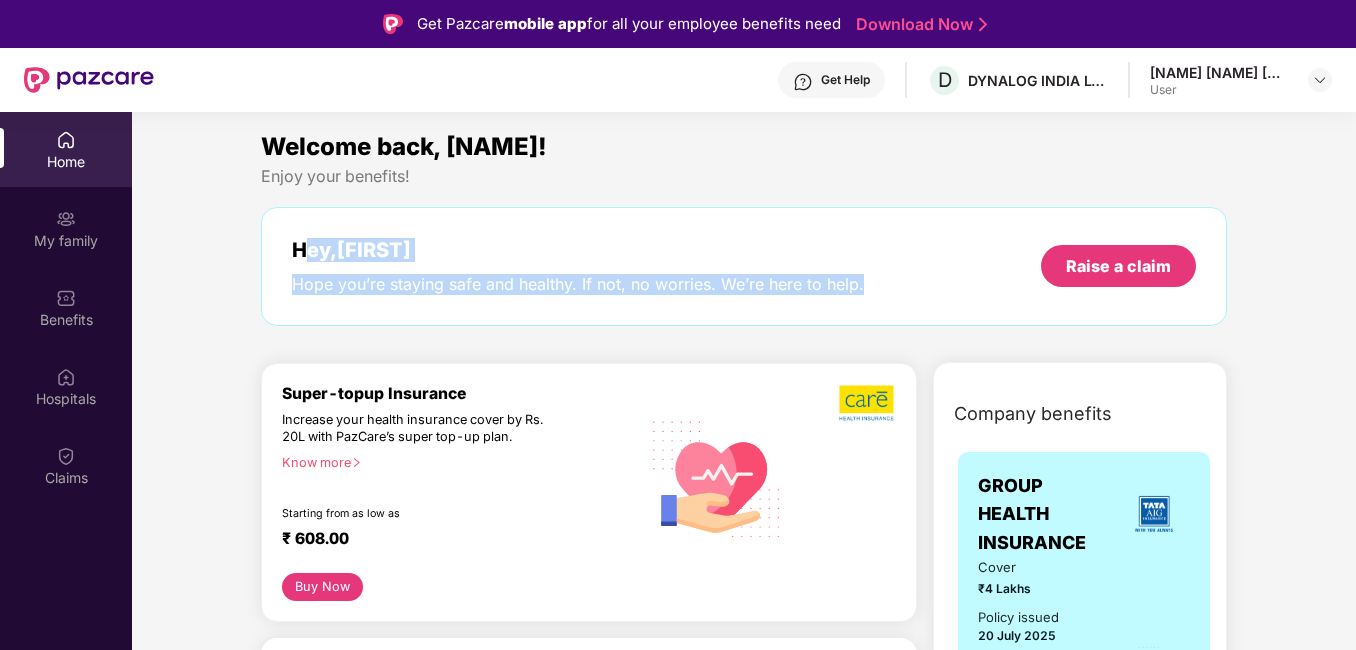 drag, startPoint x: 302, startPoint y: 239, endPoint x: 914, endPoint y: 279, distance: 613.3058 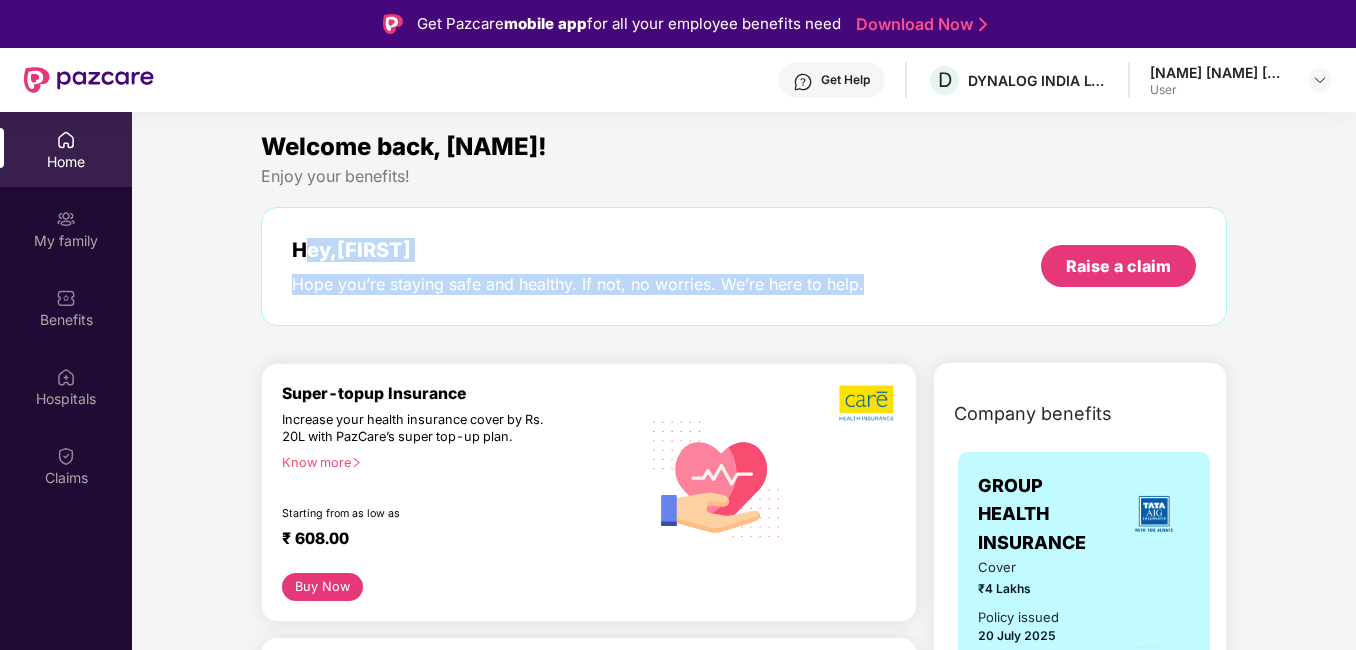 click on "Hey, [FIRST] Hope you’re staying safe and healthy. If not, no worries. We’re here to help. Raise a claim" at bounding box center [744, 266] 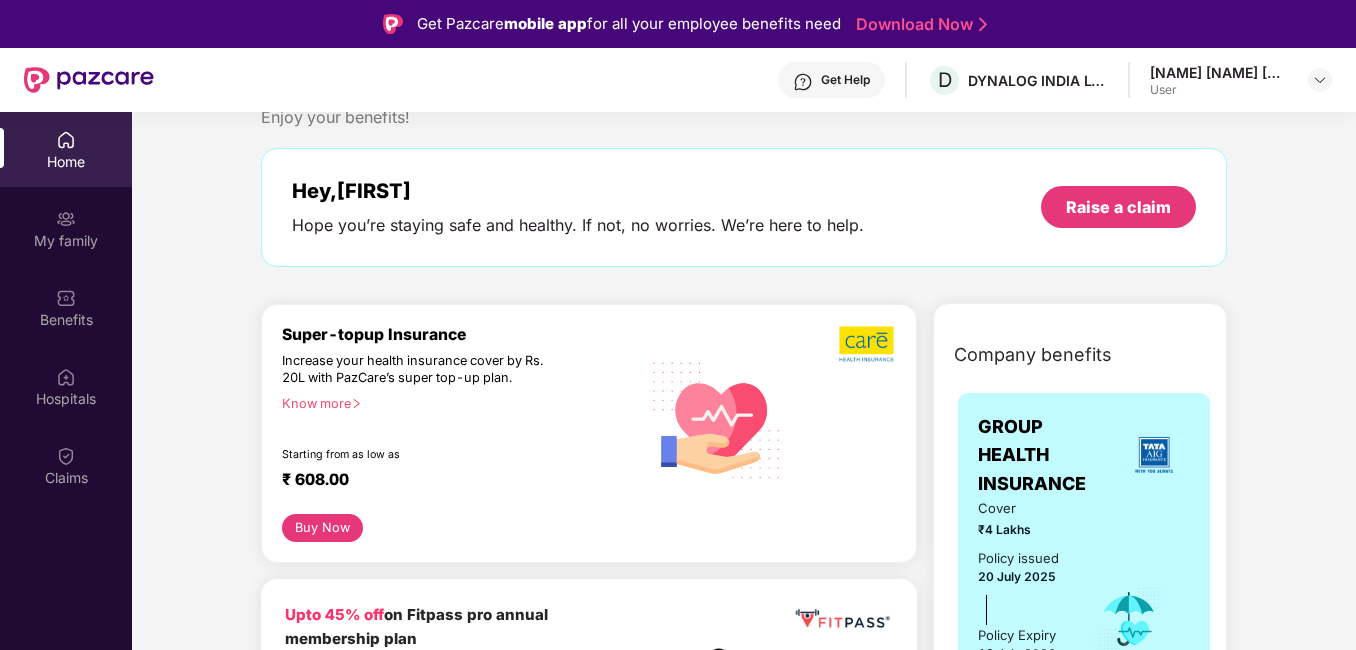 scroll, scrollTop: 0, scrollLeft: 0, axis: both 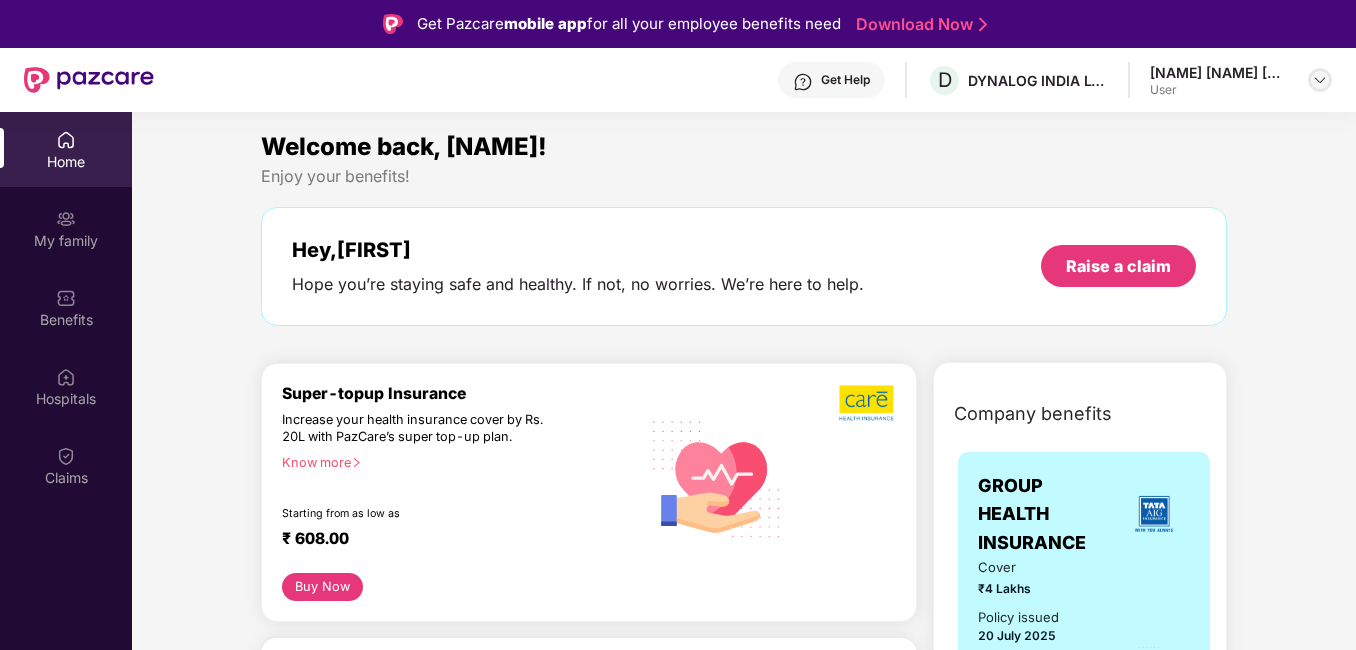 click at bounding box center (1320, 80) 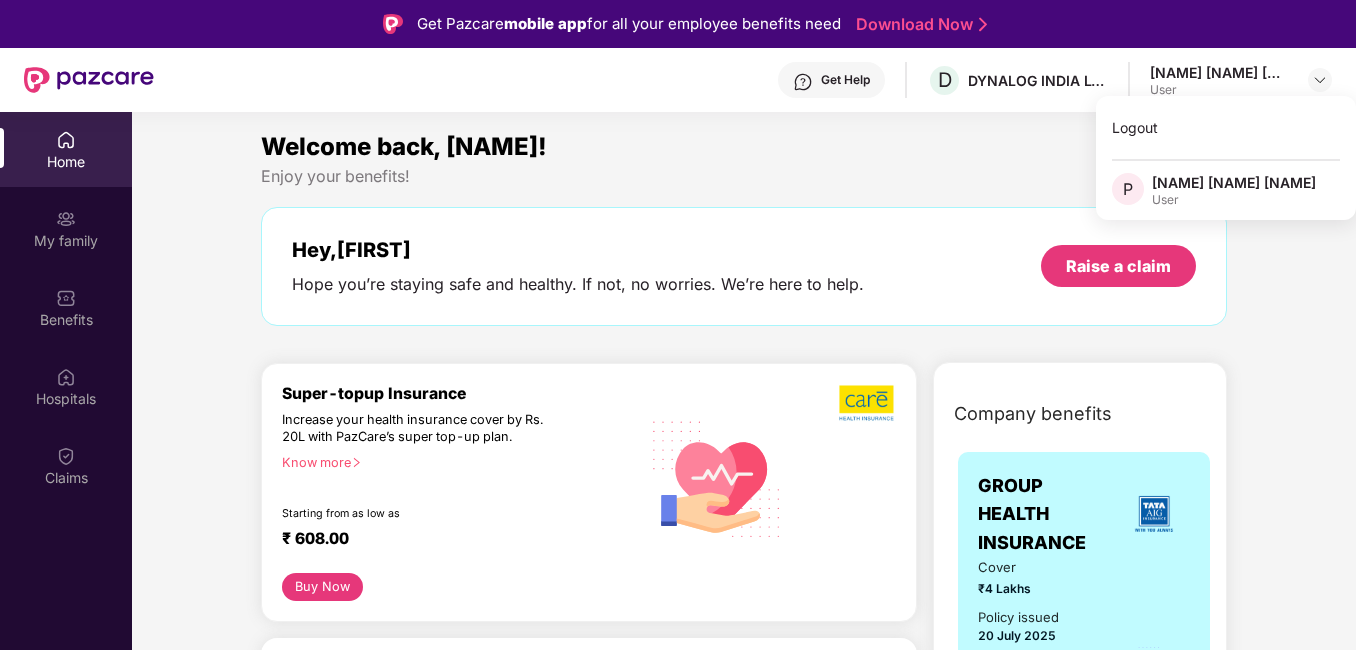 click on "User" at bounding box center [1234, 200] 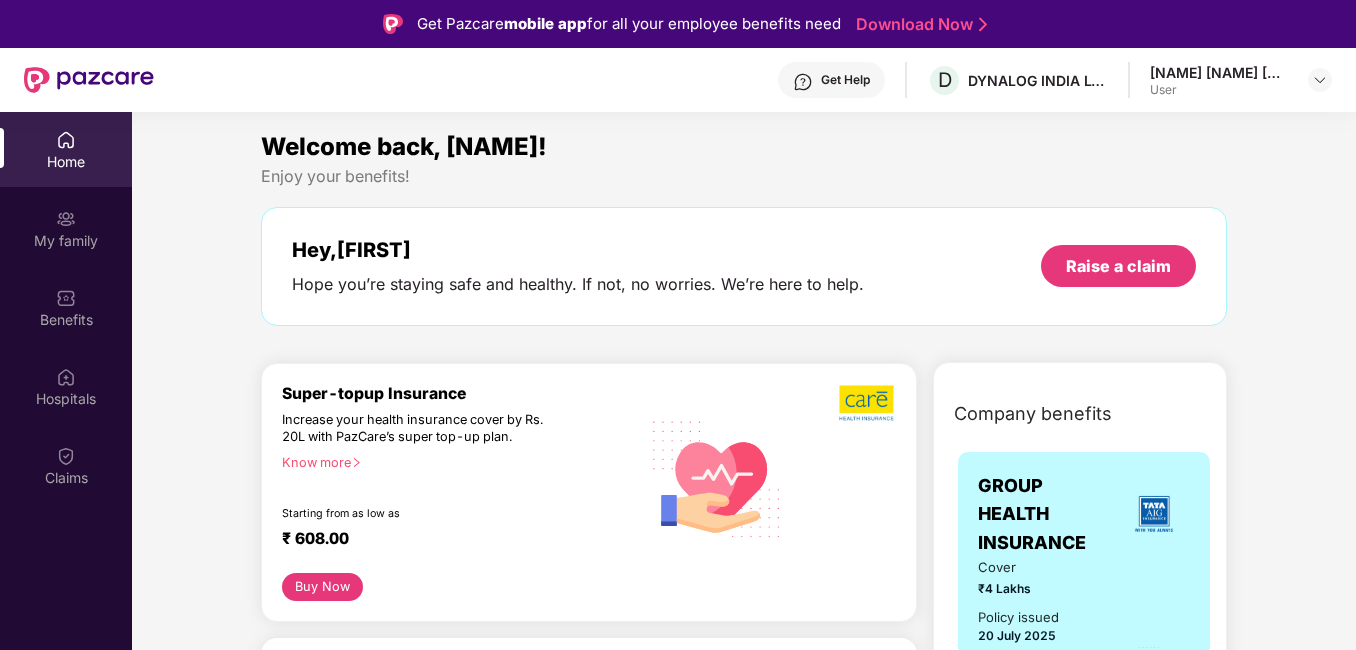click on "User" at bounding box center [1220, 90] 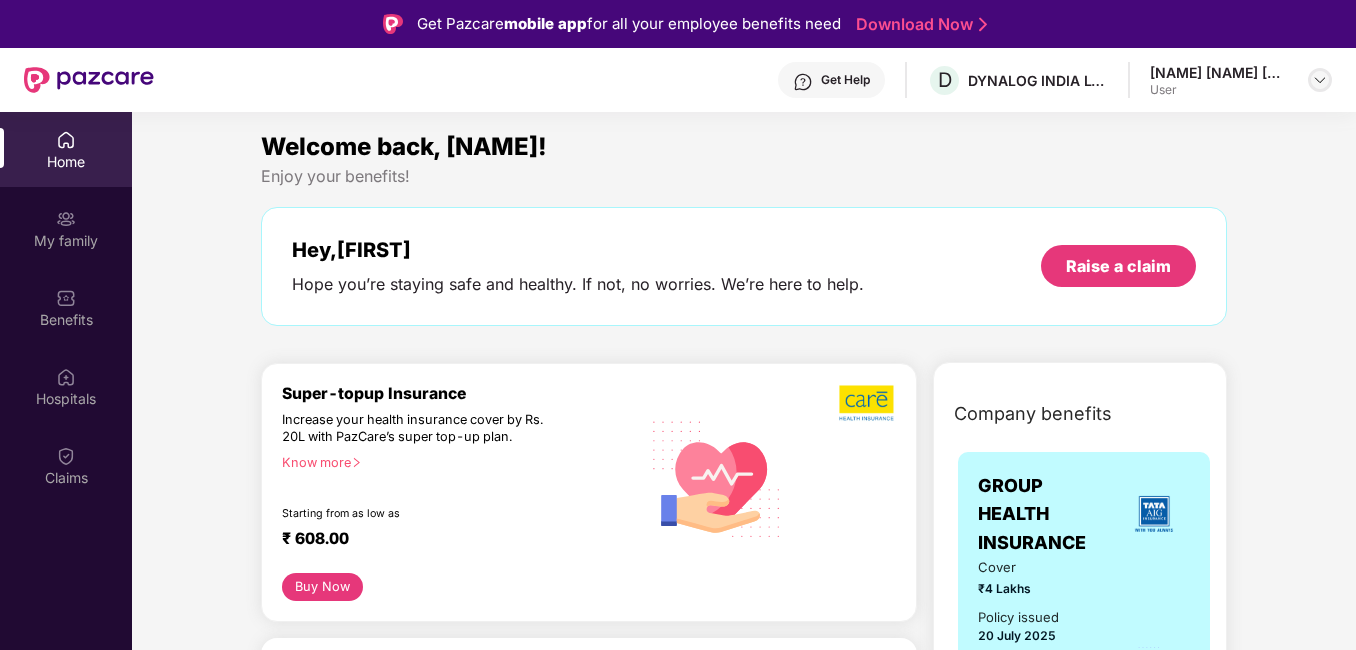 click at bounding box center (1320, 80) 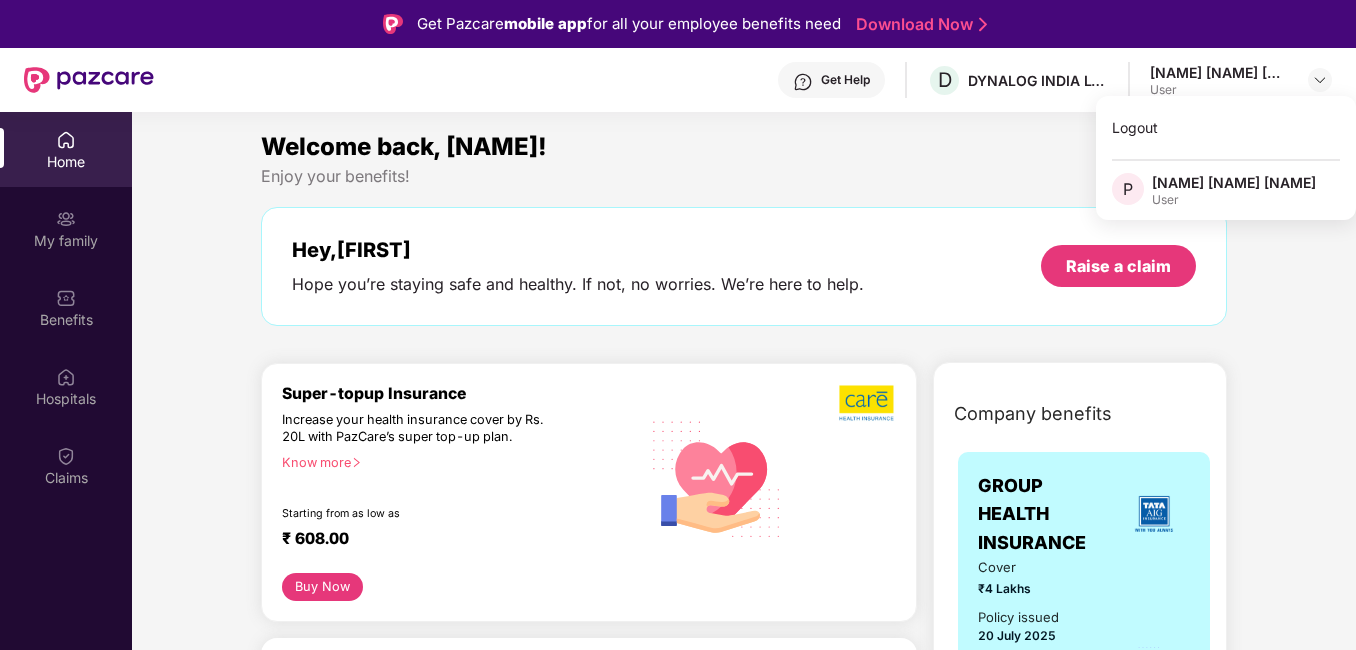 click on "P" at bounding box center [1128, 189] 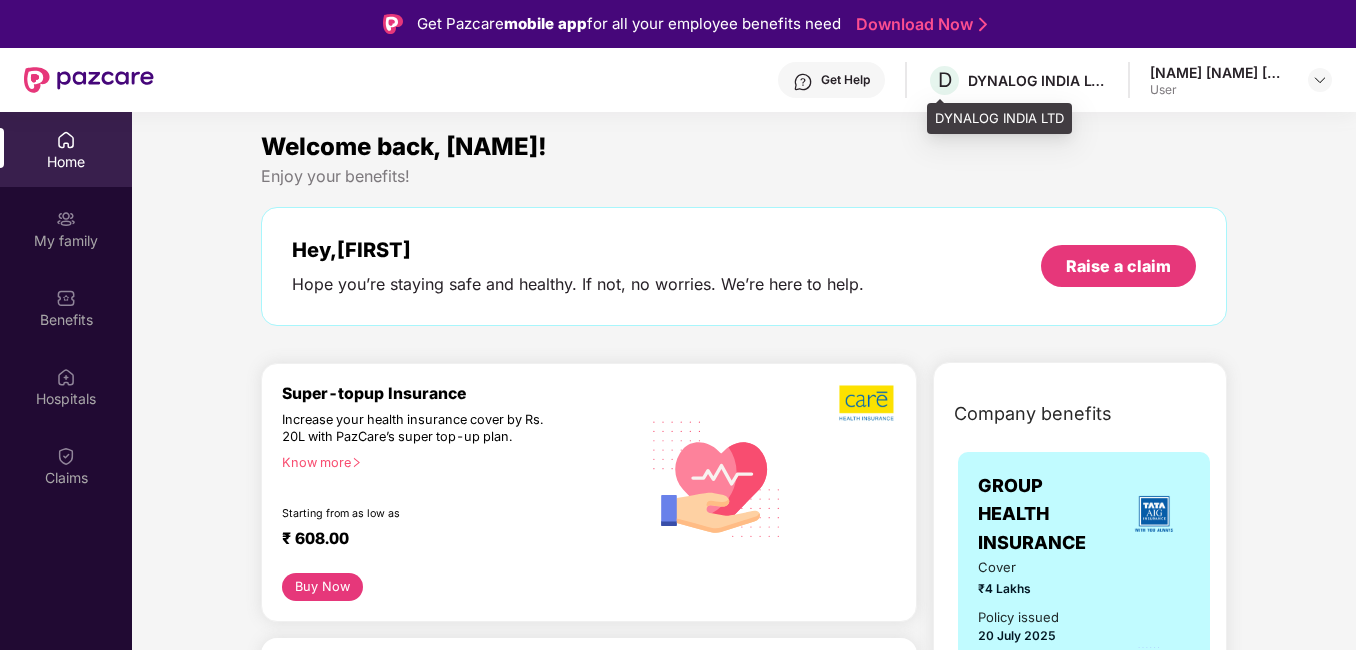 click on "Get Help [LETTER] [NAME] [NAME] [FIRST] [LAST] User" at bounding box center (743, 80) 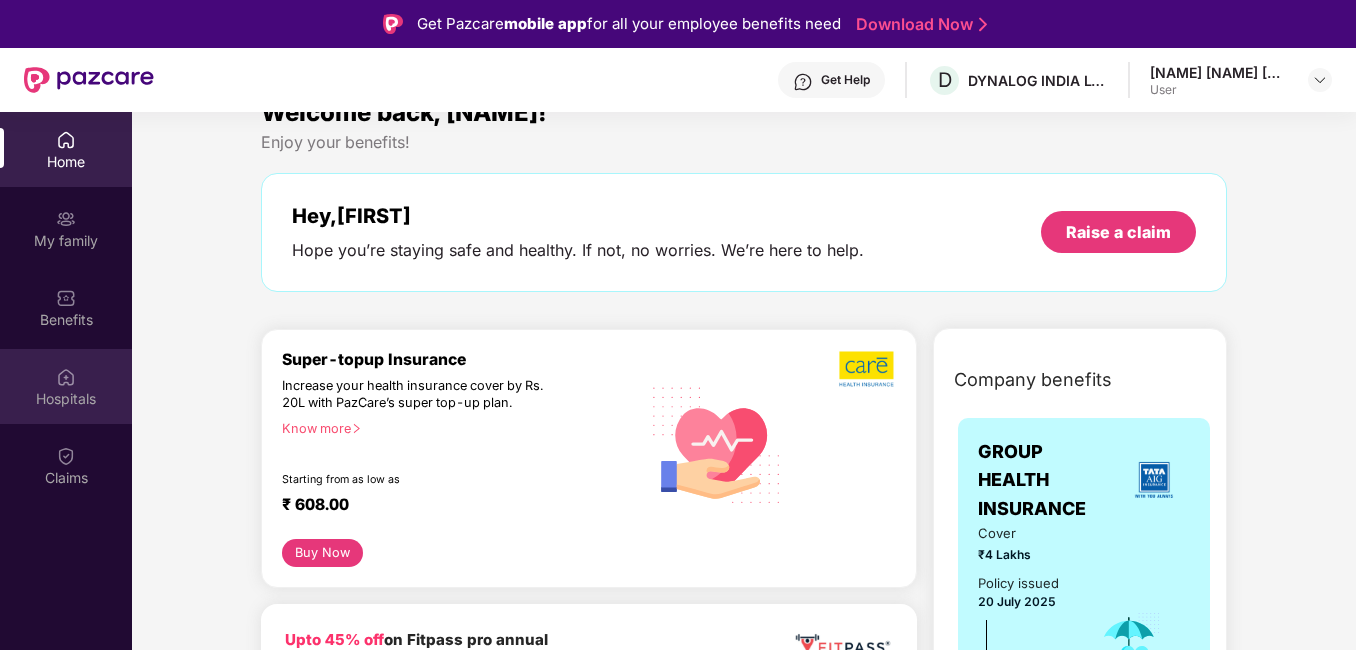 scroll, scrollTop: 0, scrollLeft: 0, axis: both 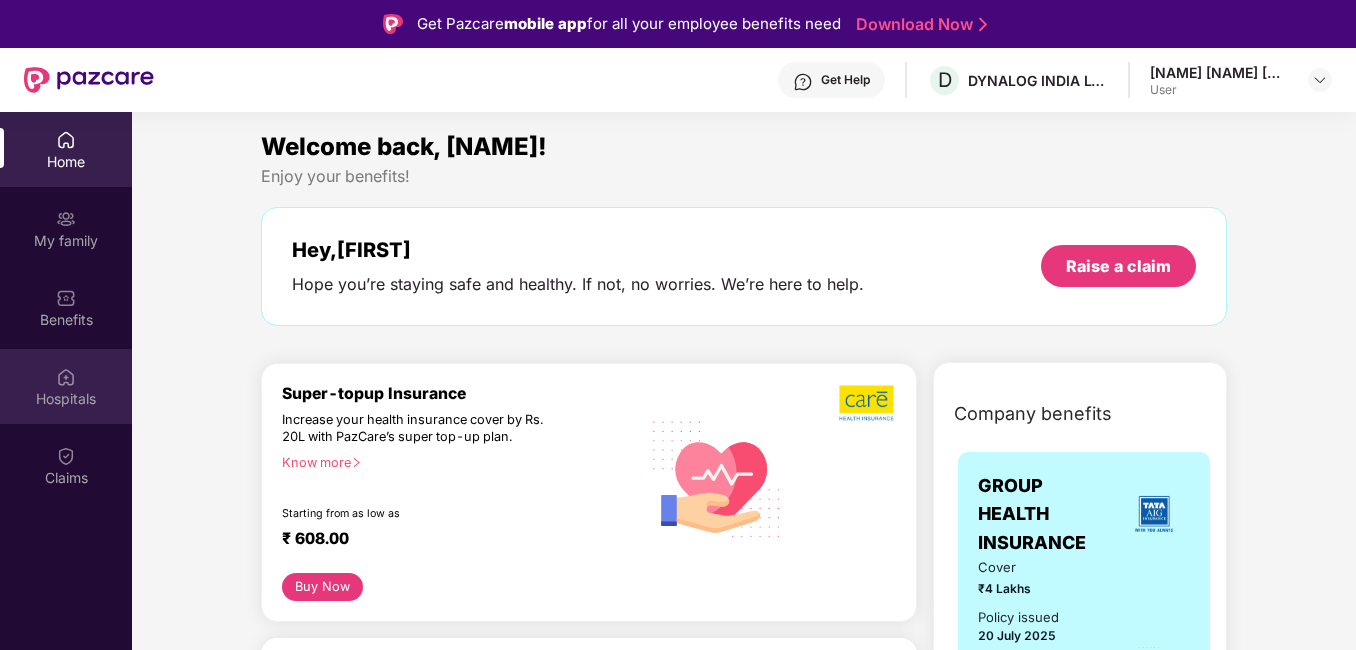 click at bounding box center (66, 377) 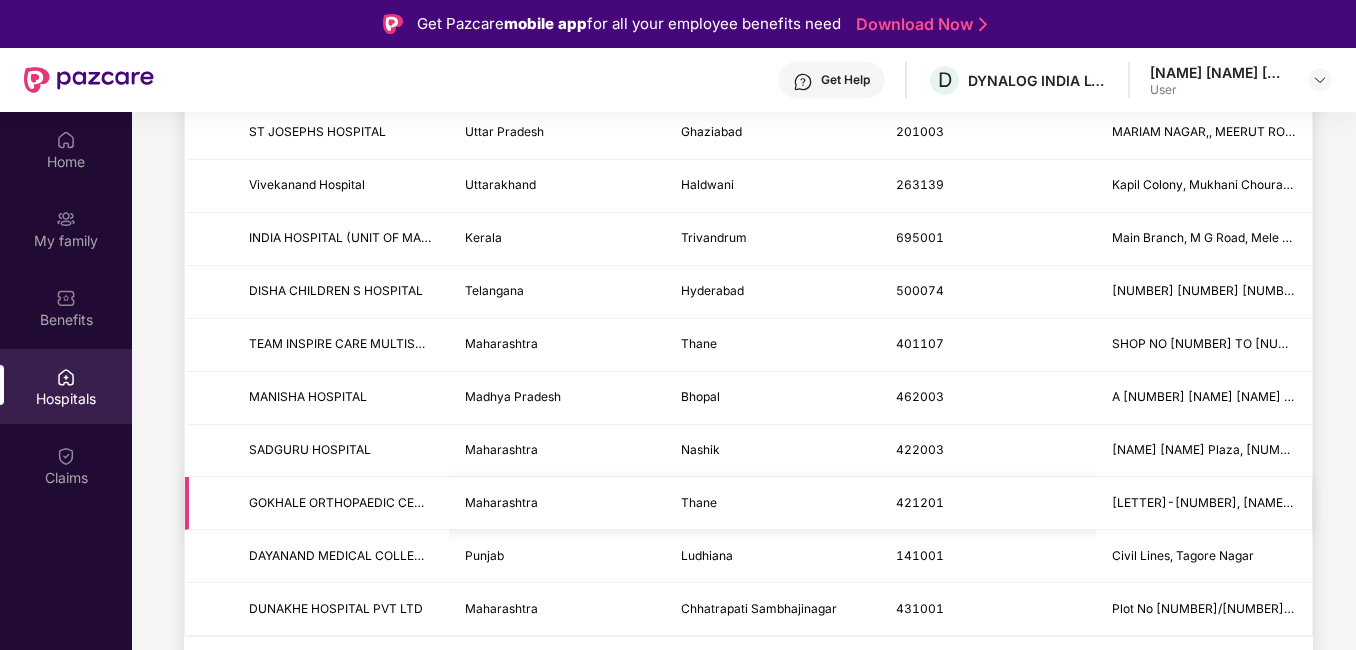 scroll, scrollTop: 2433, scrollLeft: 0, axis: vertical 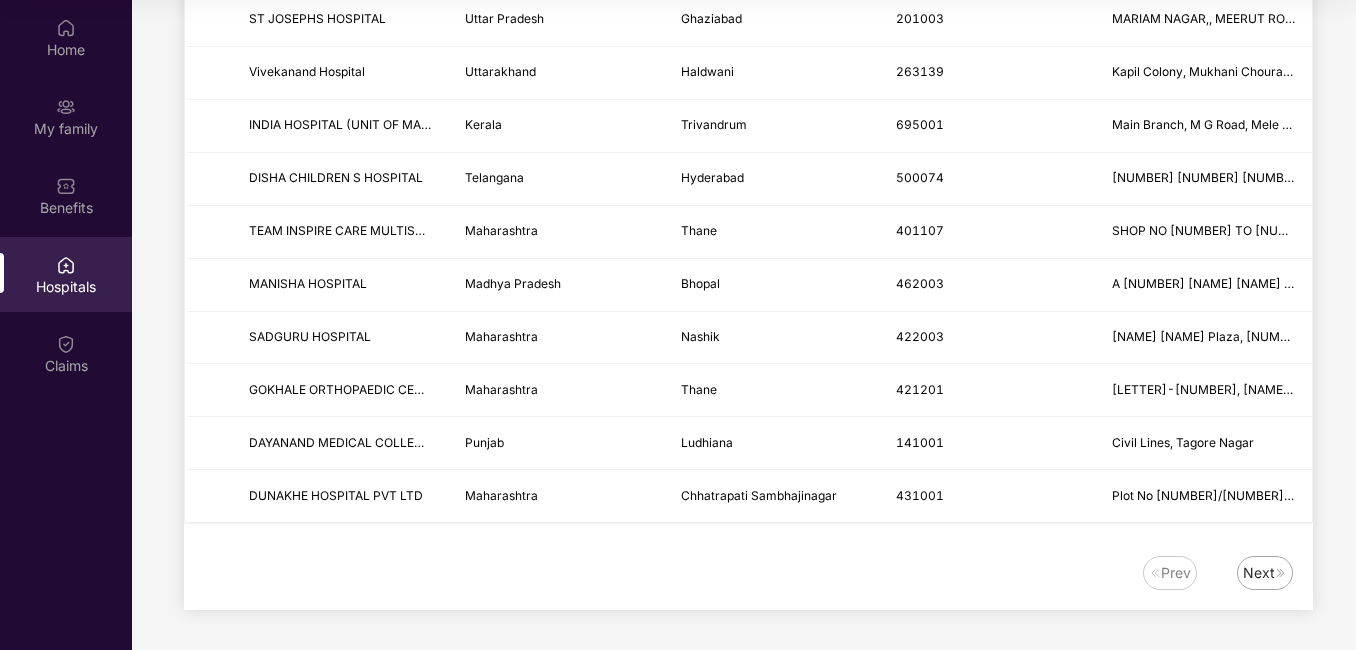 click on "Next" at bounding box center [1259, 573] 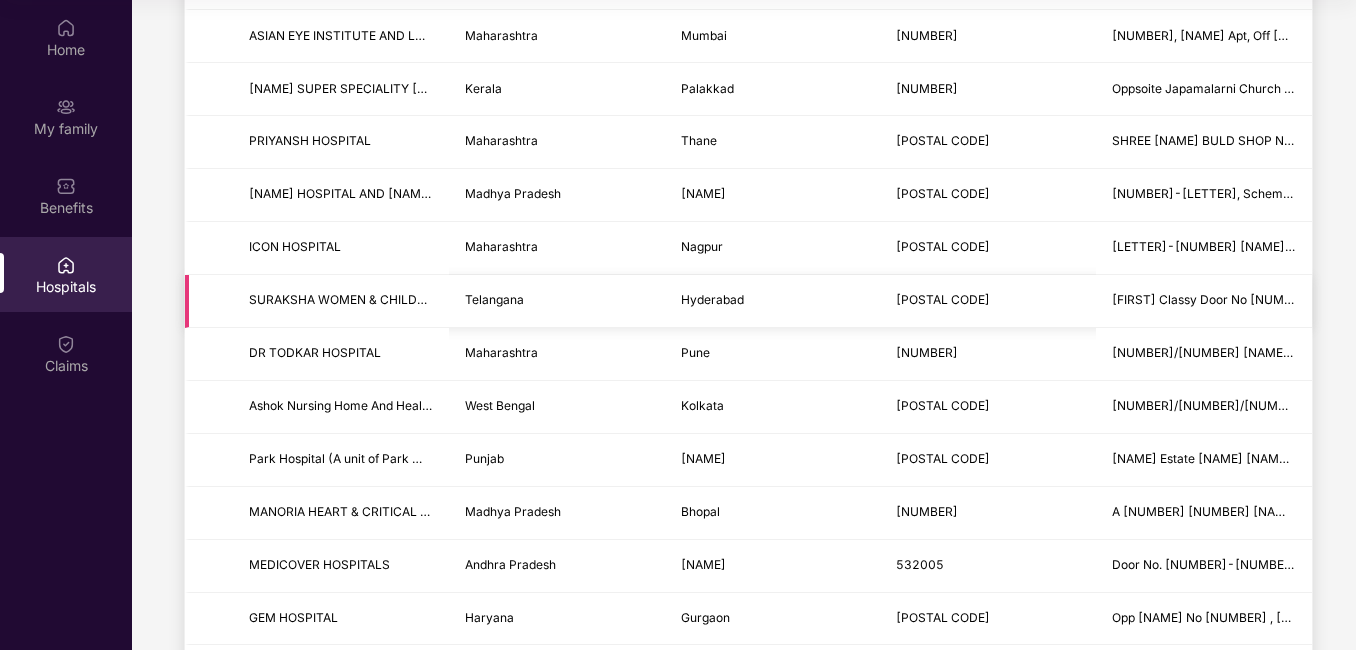 scroll, scrollTop: 1933, scrollLeft: 0, axis: vertical 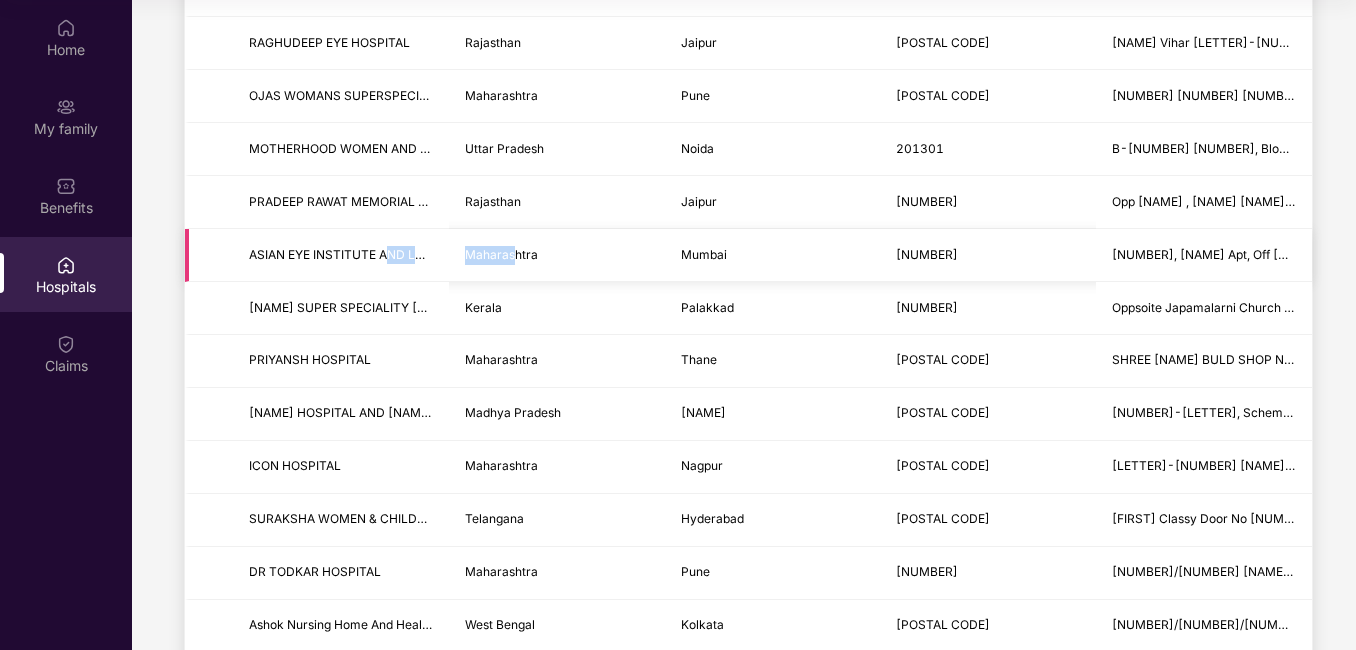 drag, startPoint x: 397, startPoint y: 247, endPoint x: 377, endPoint y: 247, distance: 20 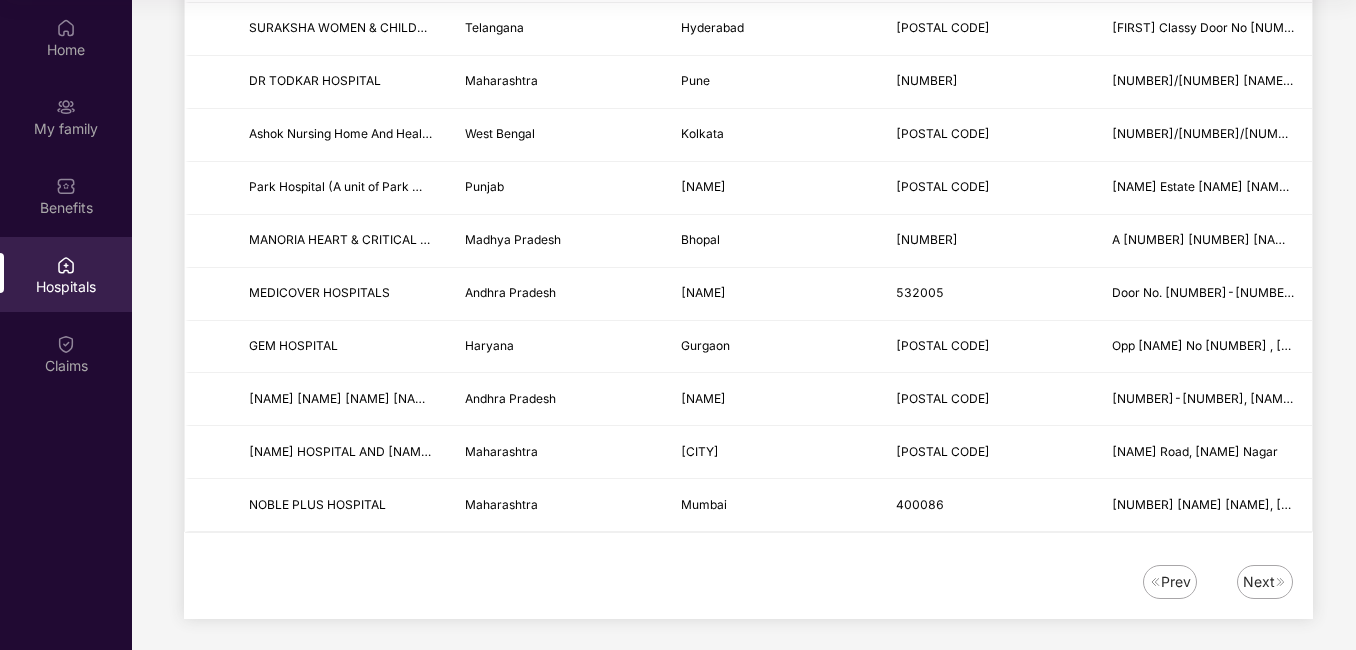 scroll, scrollTop: 2433, scrollLeft: 0, axis: vertical 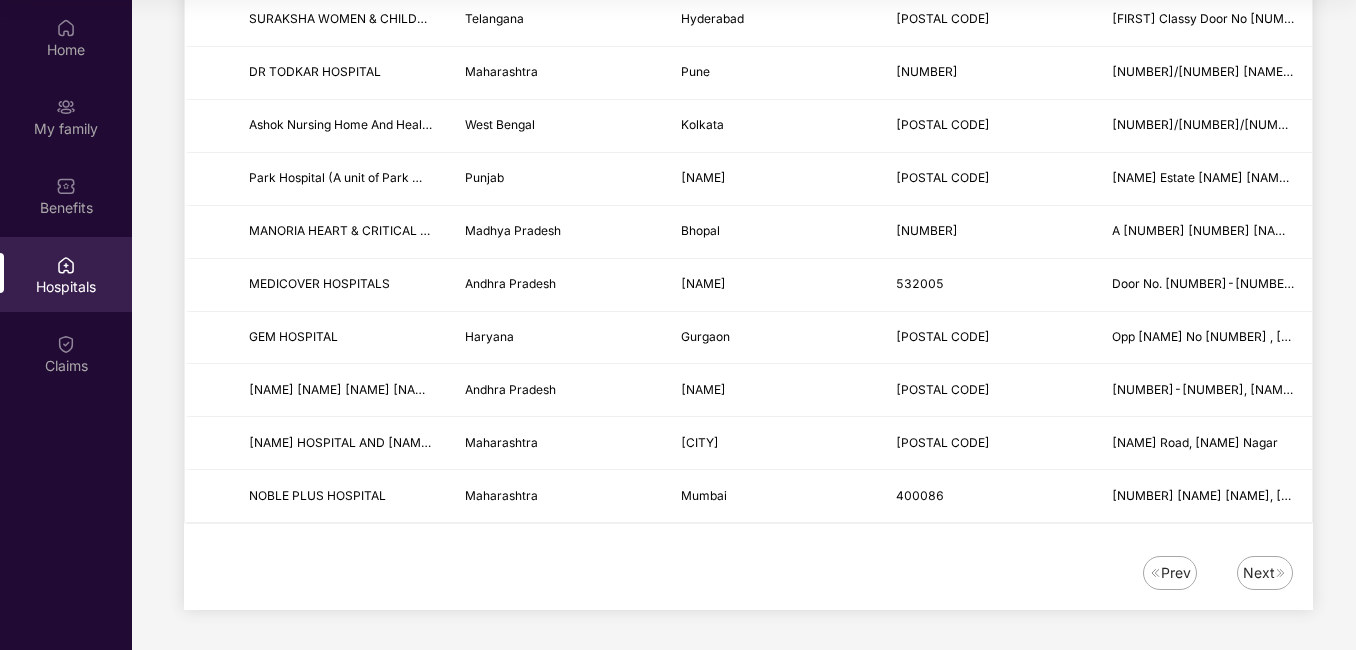 click on "Next" at bounding box center (1259, 573) 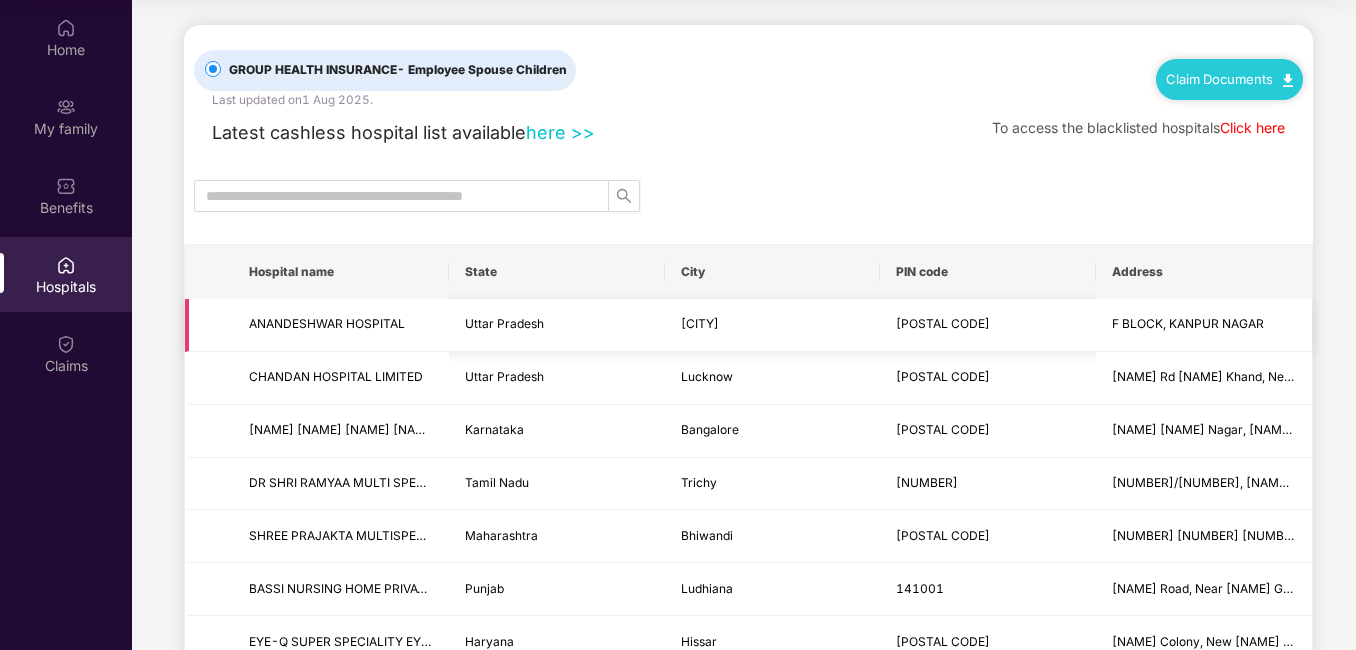 scroll, scrollTop: 0, scrollLeft: 0, axis: both 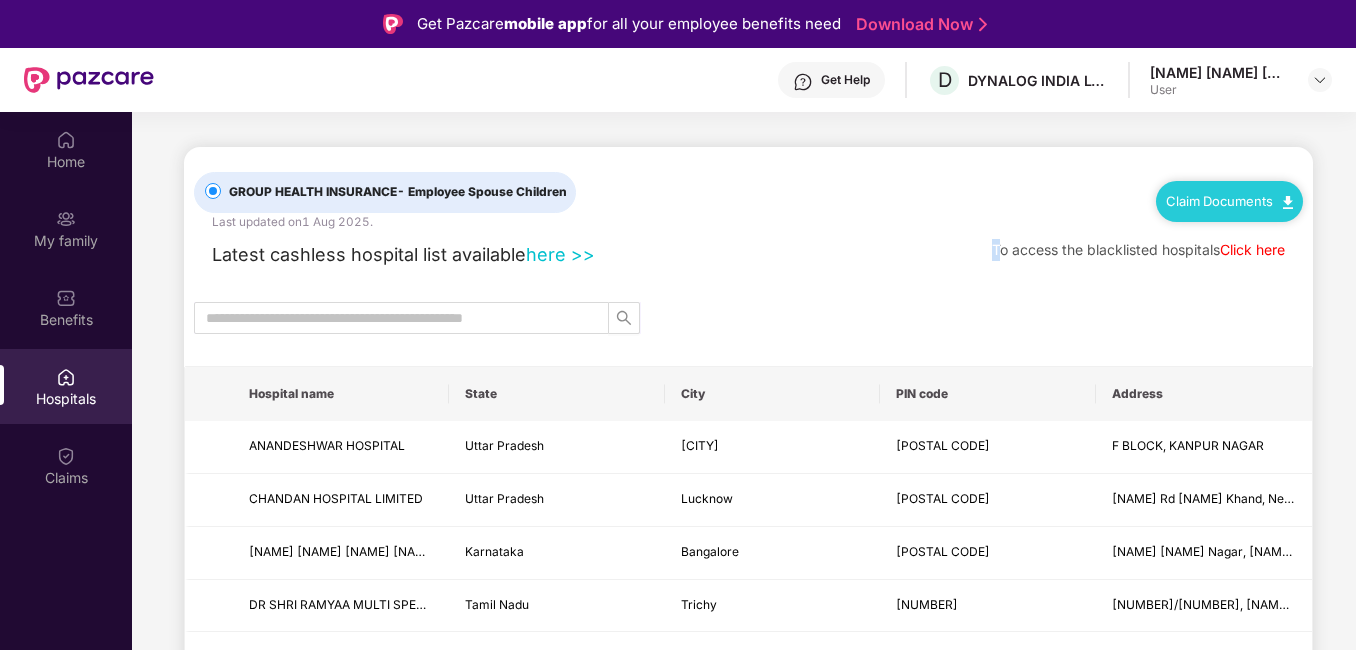 drag, startPoint x: 993, startPoint y: 252, endPoint x: 868, endPoint y: 279, distance: 127.88276 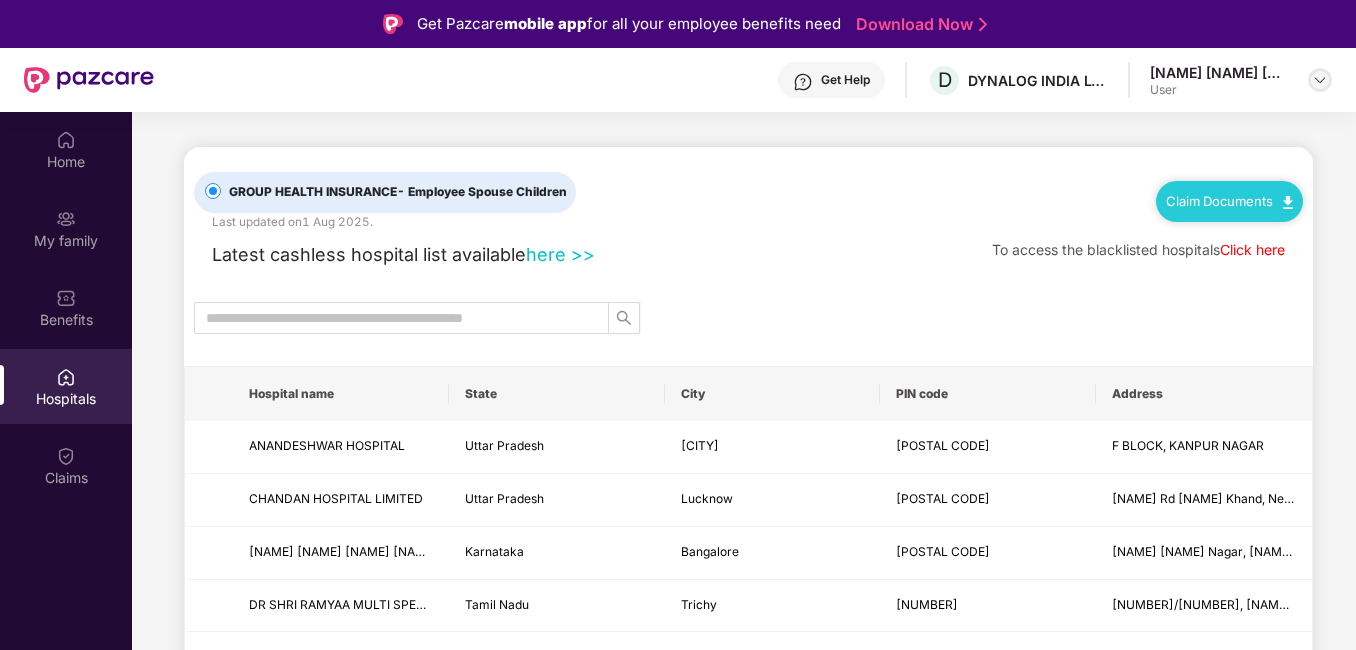 click at bounding box center (1320, 80) 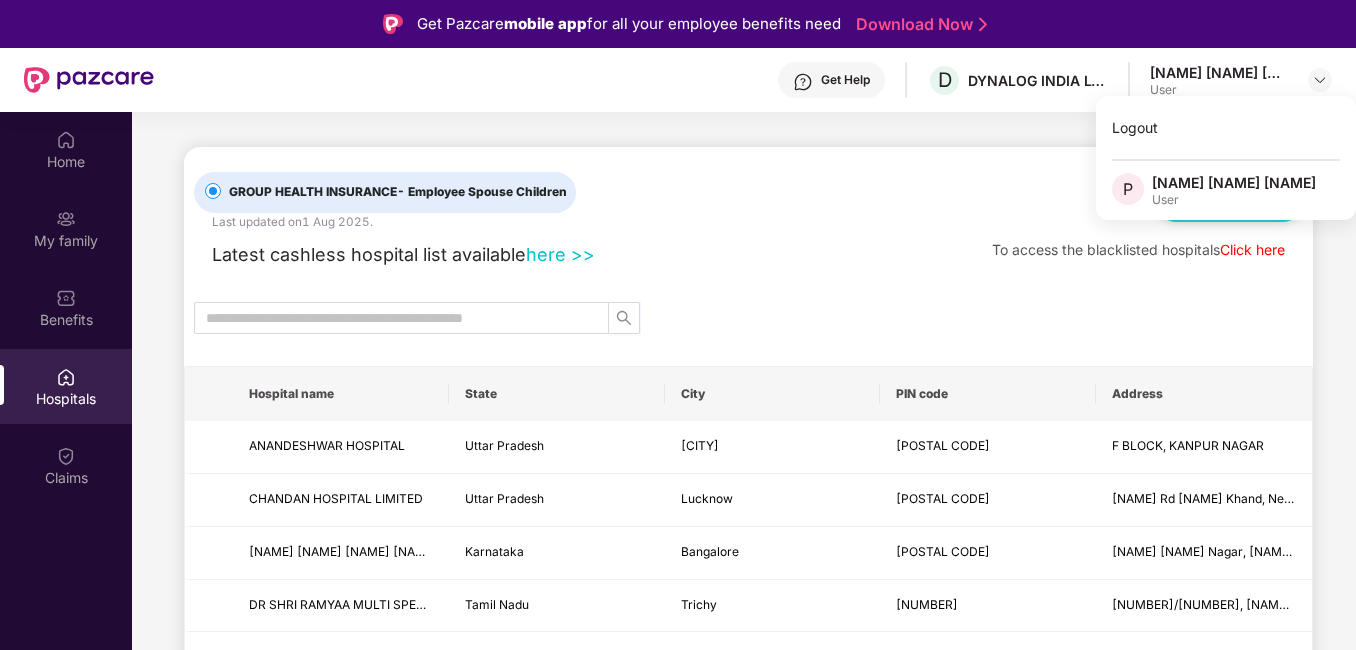 click on "P" at bounding box center (1128, 189) 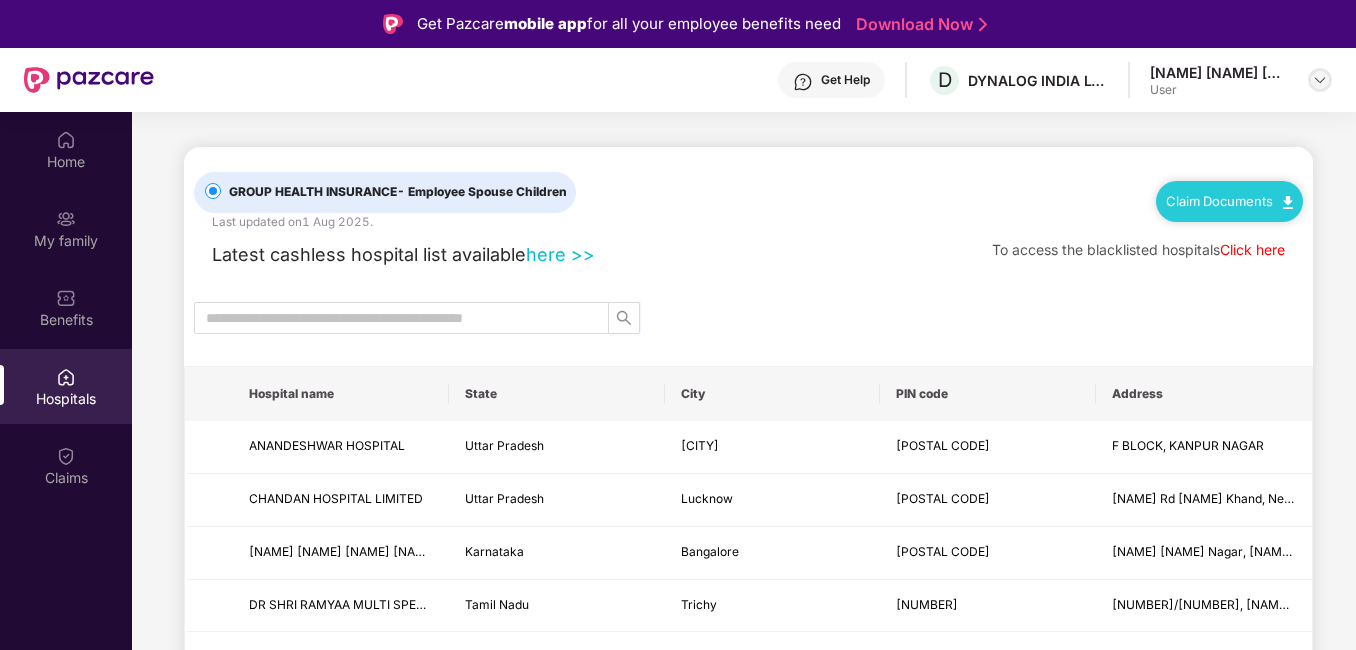 click at bounding box center (1320, 80) 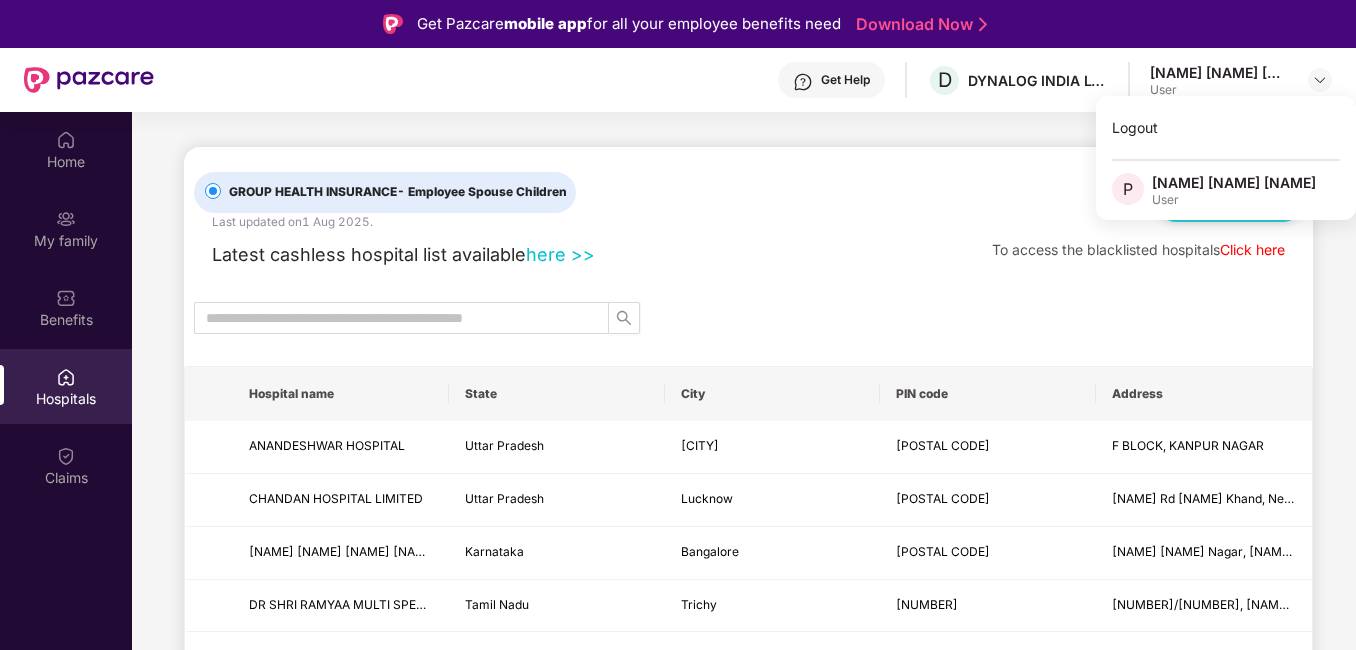 click on "GROUP HEALTH INSURANCE - Employee Spouse Children Last updated on 1 Aug 2025 . Claim Documents Latest cashless hospital list available here >> To access the blacklisted hospitals Click here Hospital name State City PIN code Address [NAME] HOSPITAL Uttar Pradesh [NAME] [POSTAL CODE] [LETTER] BLOCK, [NAME] NAGAR [NAME] HOSPITAL LIMITED Uttar Pradesh [NAME] [POSTAL CODE] [NAME] Rd [NAME] Khand, Near [NAME] Flyover [NAME] [NAME] [NAME] [NAME] HOSPITAL Karnataka [NAME] [POSTAL CODE] [NAME] [NAME] Nagar, [NAME] Post, New [NAME] Road, [NAME] [NAME] HOSPITAL Tamil Nadu [NAME] [POSTAL CODE] [NUMBER]/[NUMBER], [NAME] Colony, [NAME] Road, [NAME] - [POSTAL CODE], [NAME] [NAME] HOSPITAL Maharashtra [NAME] [POSTAL CODE] [NUMBER] [NUMBER] Floor [NAME] Plaza [NAME] Wing, [NAME] Nagar [NAME] [NAME] CHOWK [NAME] NURSING HOME PRIVATE LIMITED Punjab [NAME] [POSTAL CODE] [NAME] Road, Near [NAME] Ghat, [NAME] Lines [NAME]-[LETTER] SUPER SPECIALITY EYE [NAME] - [NAME] Haryana [NAME] [POSTAL CODE] [NAME] HOSPITAL Andhra Pradesh [NAME]" at bounding box center [744, 1653] 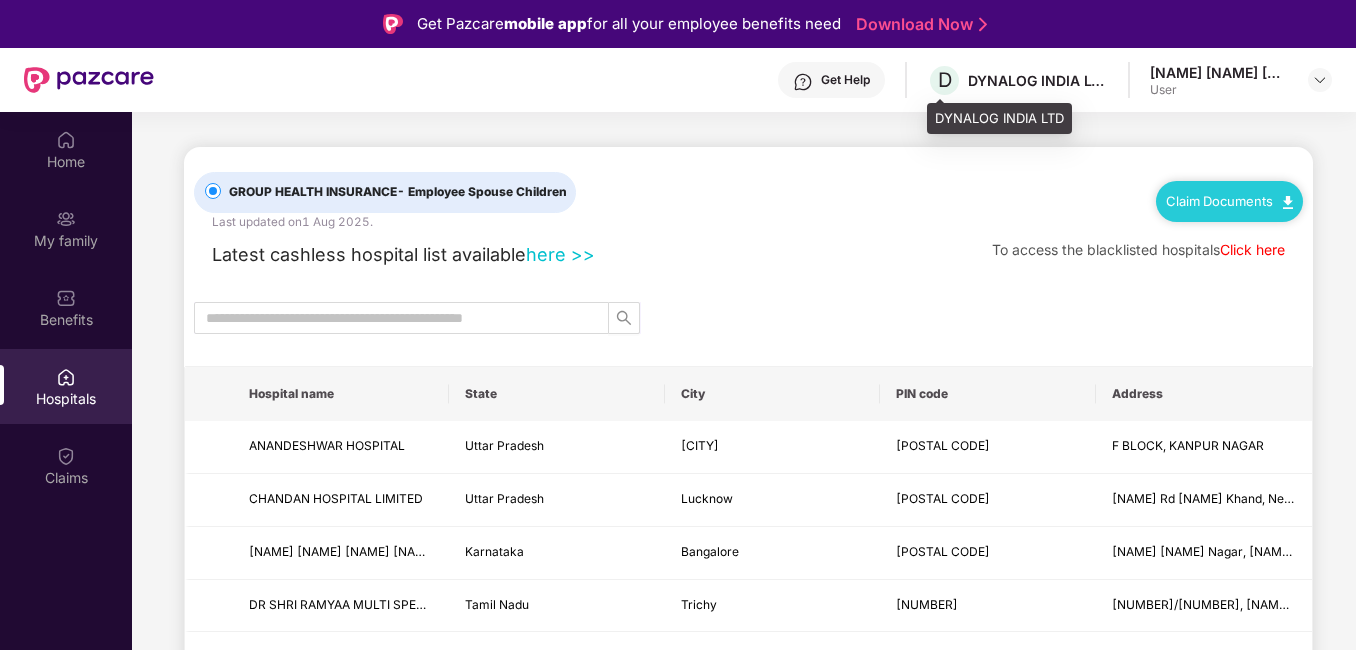click on "DYNALOG INDIA LTD" at bounding box center (1038, 80) 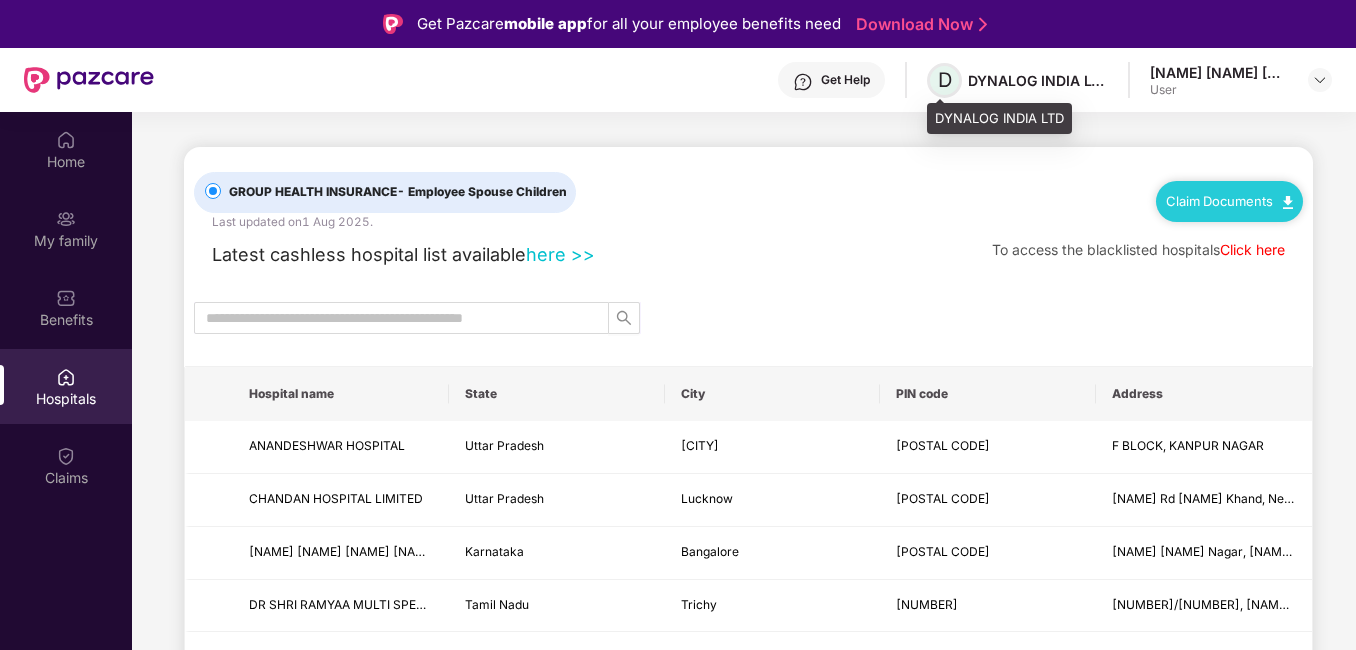 click on "D" at bounding box center [944, 80] 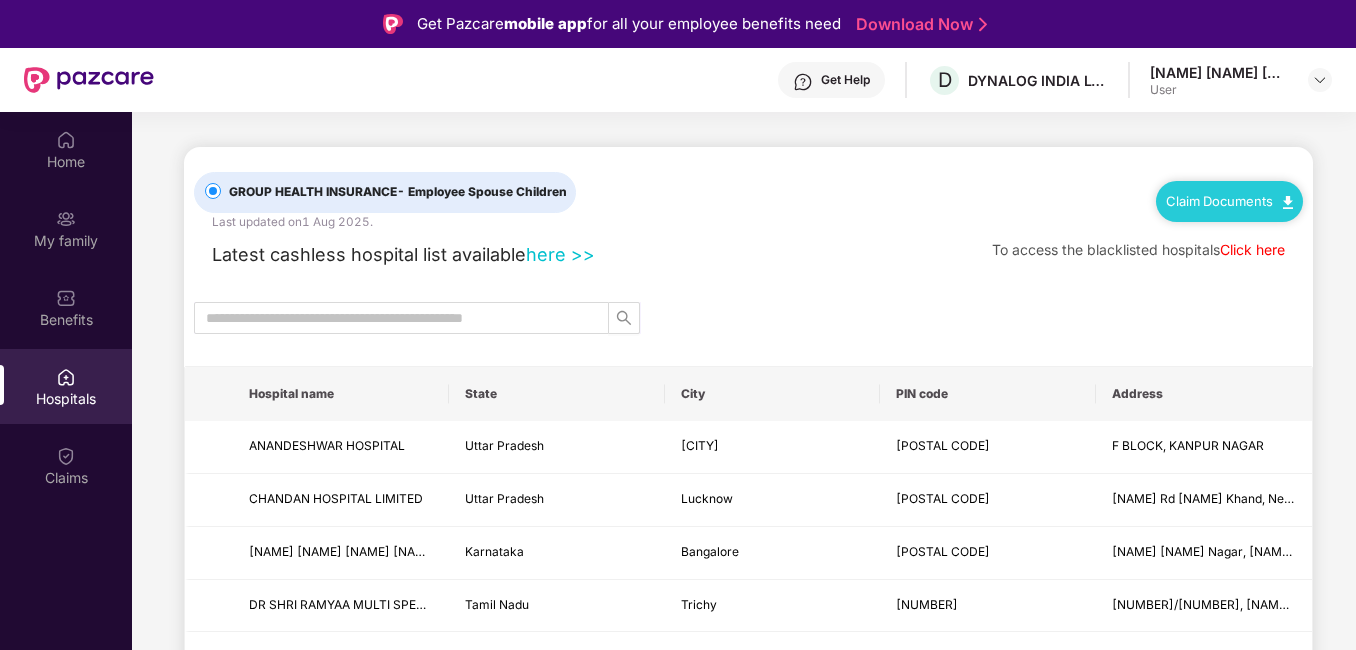 click on "[NAME] [NAME] [NAME]" at bounding box center [1220, 72] 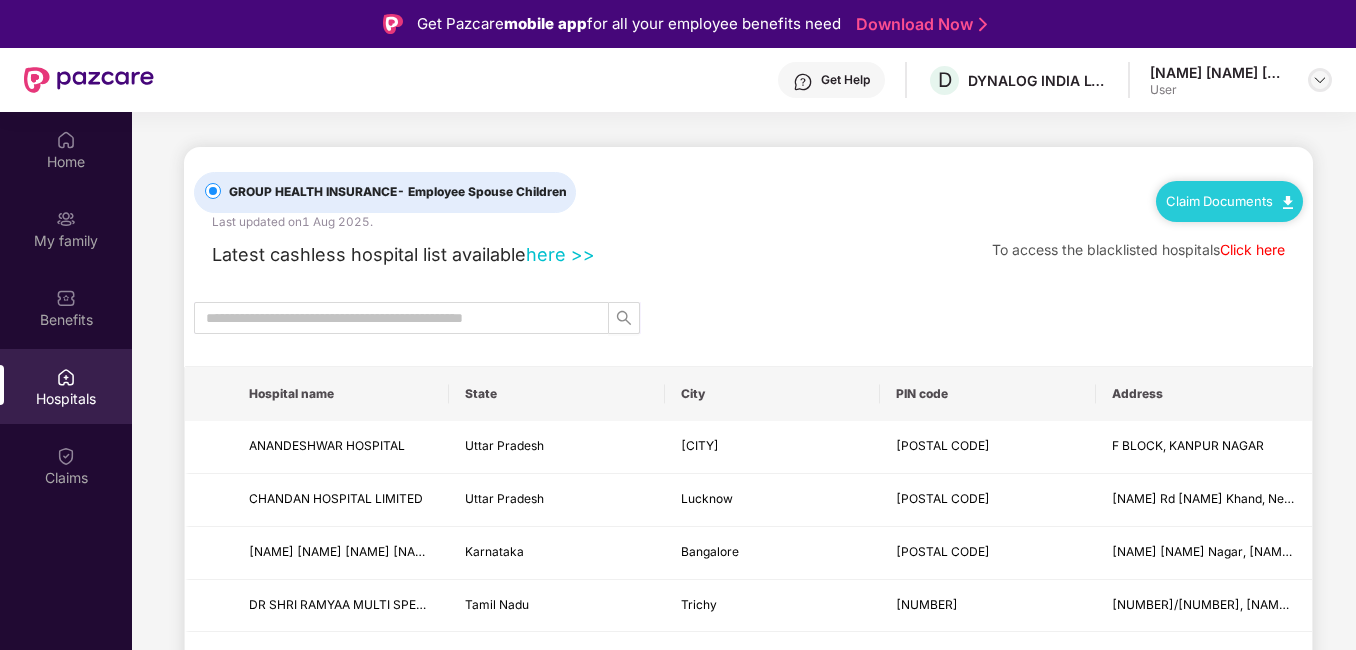 click at bounding box center [1320, 80] 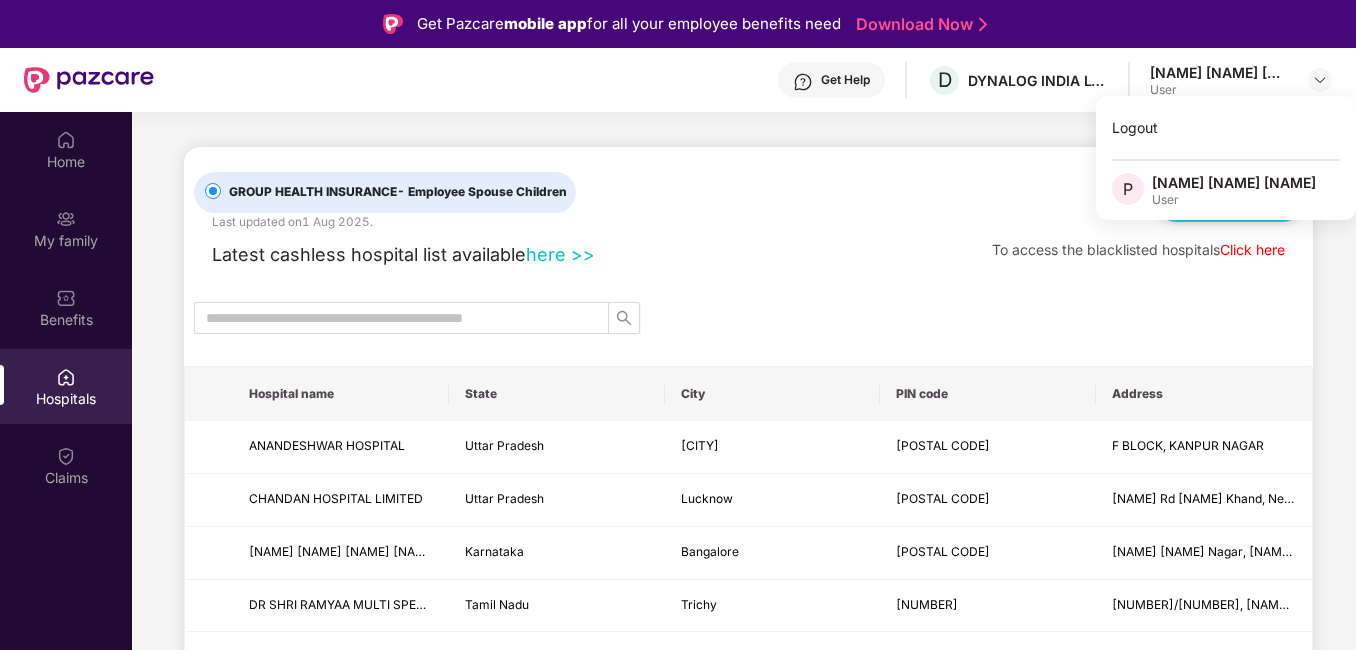 click on "Latest cashless hospital list available  here >> To access the blacklisted hospitals  Click here" at bounding box center [748, 250] 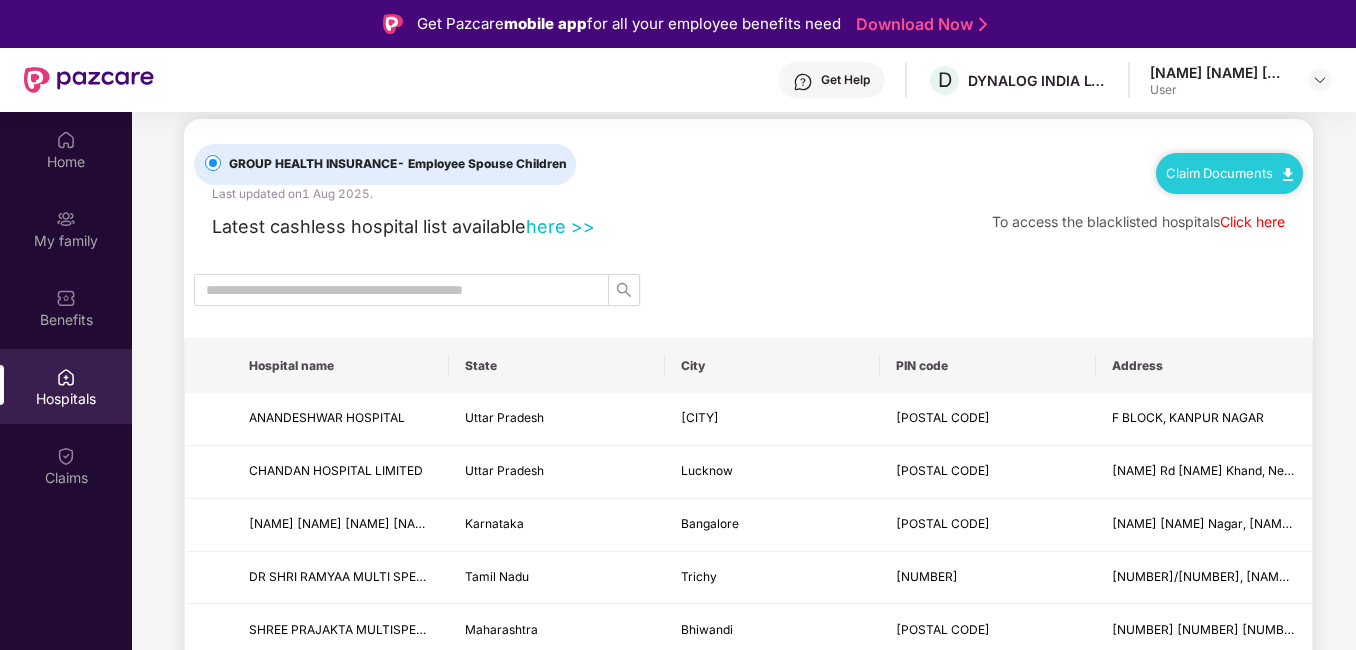 scroll, scrollTop: 0, scrollLeft: 0, axis: both 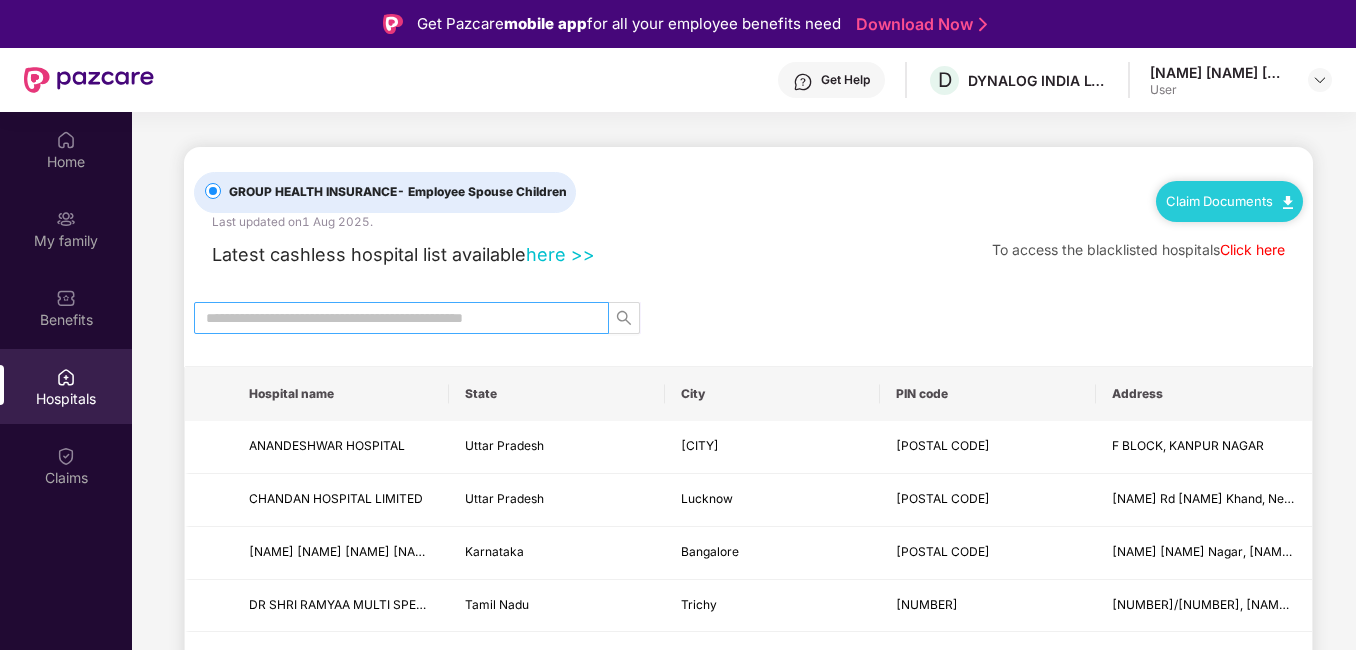 click at bounding box center [401, 318] 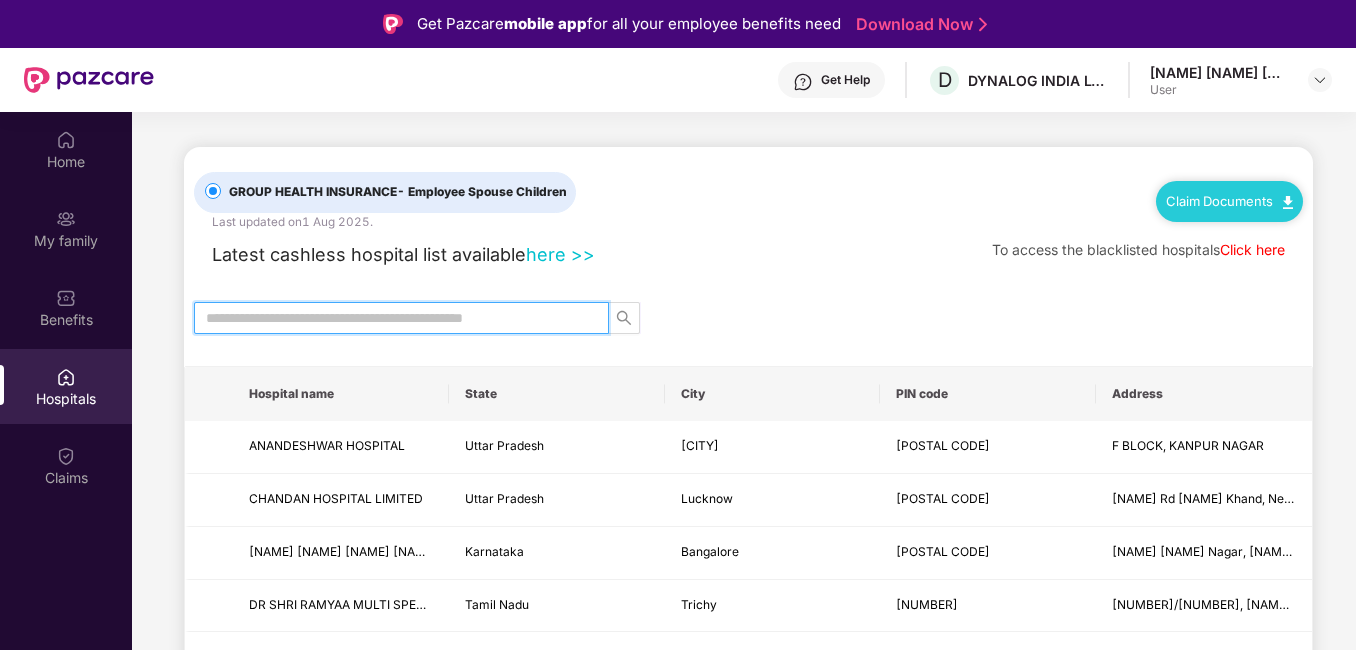 click at bounding box center [393, 318] 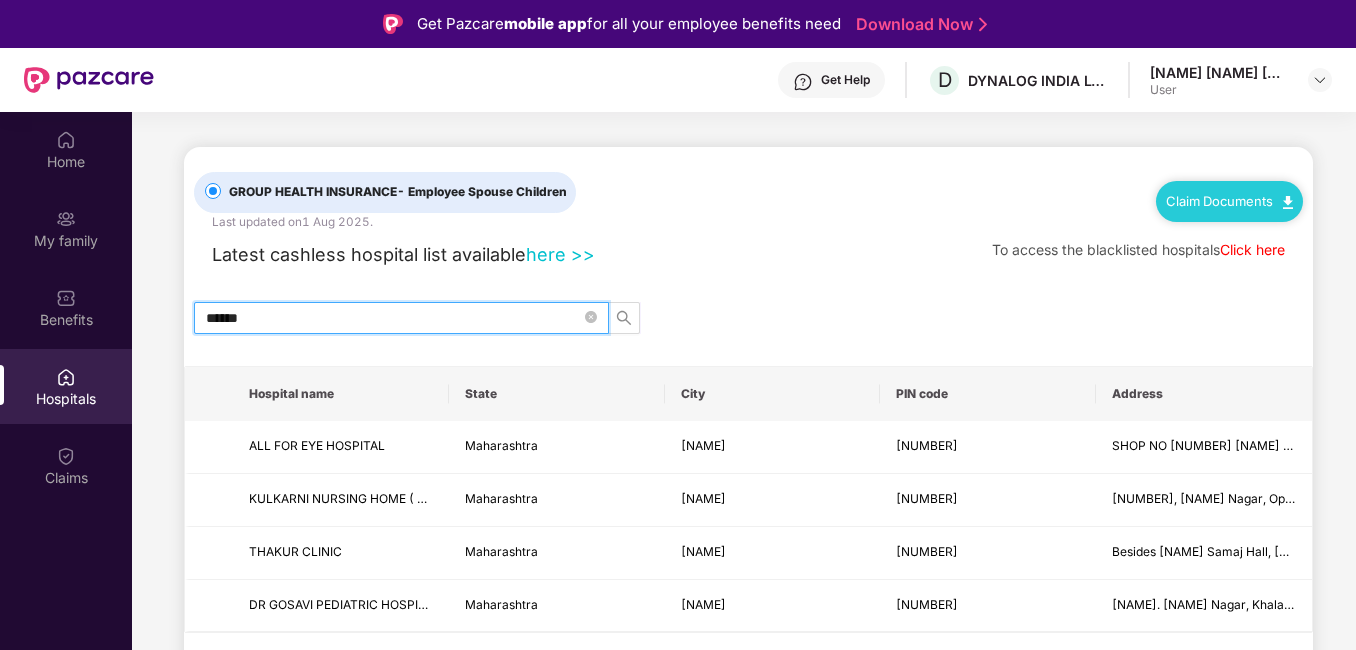scroll, scrollTop: 112, scrollLeft: 0, axis: vertical 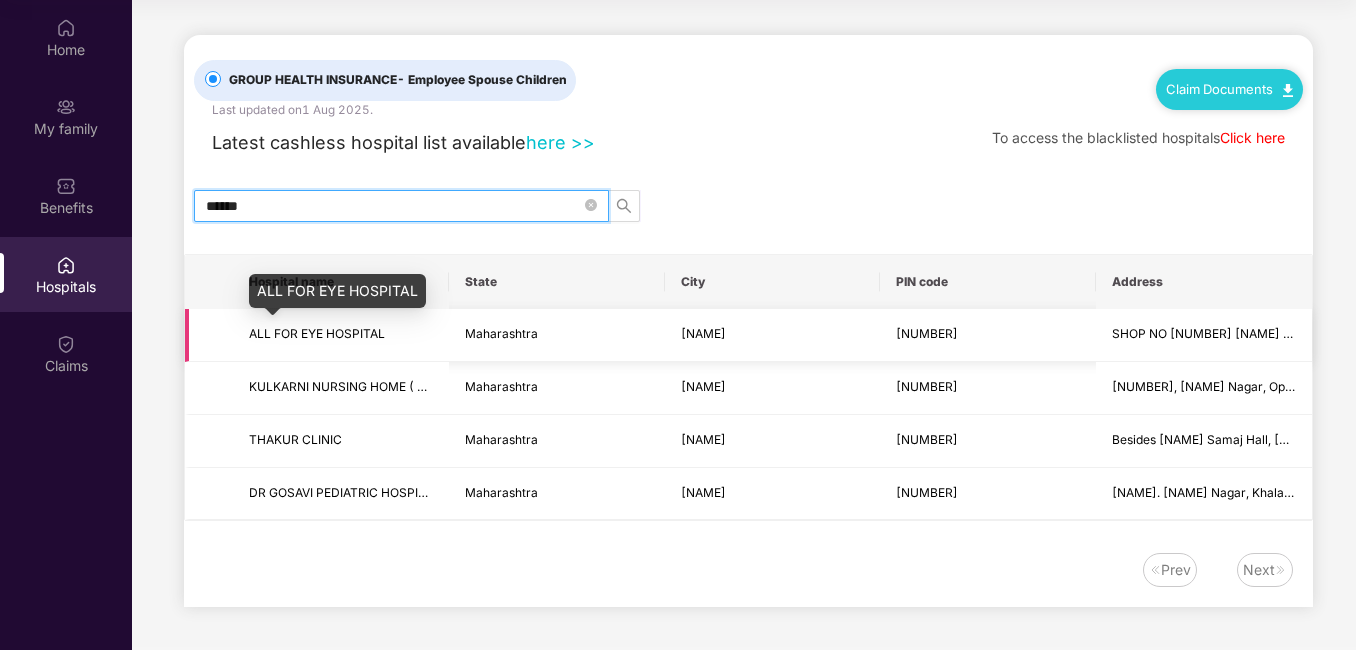 type on "******" 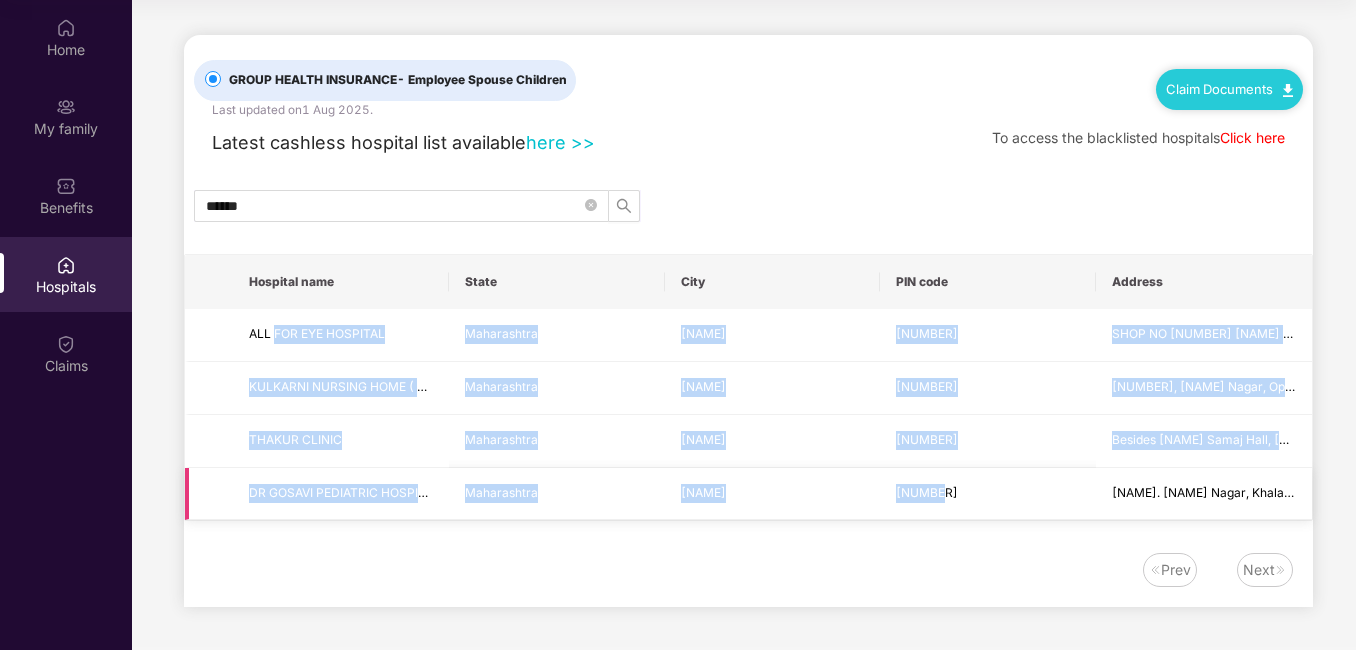 drag, startPoint x: 274, startPoint y: 332, endPoint x: 994, endPoint y: 485, distance: 736.0768 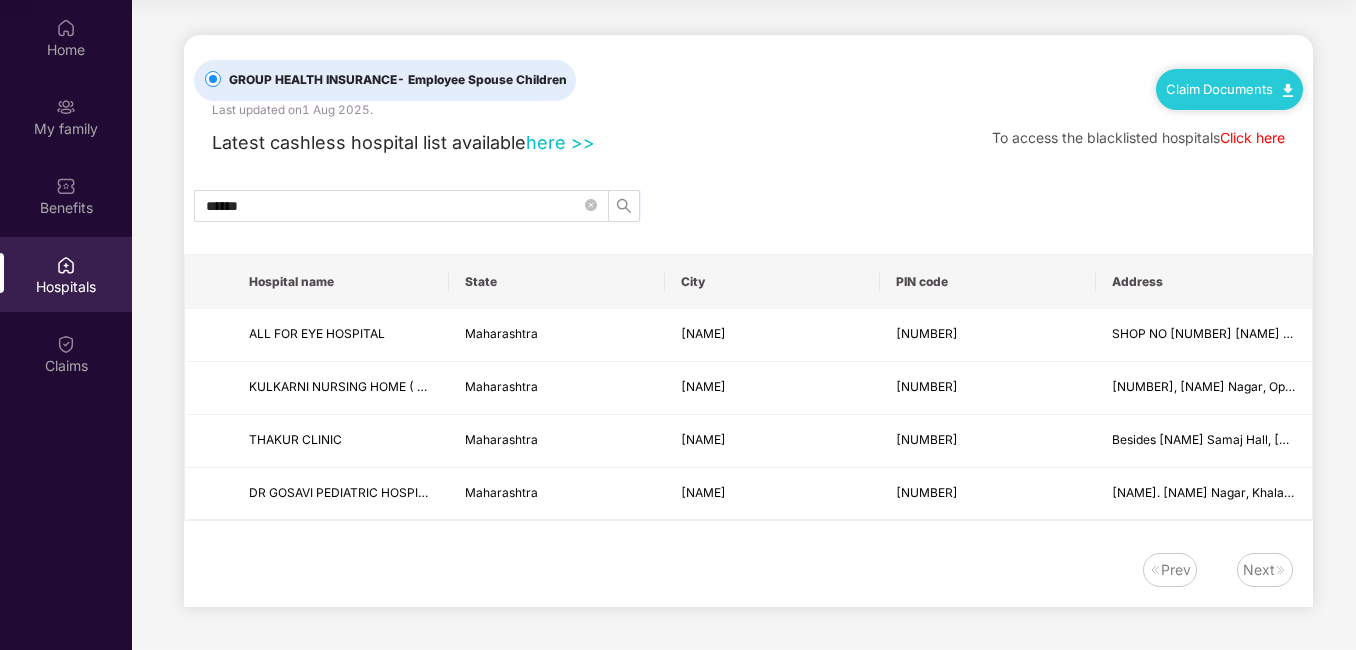 click on "[NAME] [NAME] INSURANCE - Employee Spouse Children Last updated on 1 [DATE] [YEAR] . Claim Documents Latest cashless hospital list available here >> To access the blacklisted hospitals Click here ****** Hospital name State City PIN code Address ALL FOR EYE HOSPITAL Maharashtra Raigad [NUMBER] SHOP NO [NUMBER] UNIMOUNT EMPIRE OLD MUMBAI-PUNE HIGHWAY, BESIDES [NAME] OFFICE [NAME] NURSING HOME ( Medical Management) Maharashtra Khopoli [NUMBER] [NUMBER], [NAME] Nagar, Opposite Khopoli Police Station THAKUR CLINIC Maharashtra Khopoli [NUMBER] Besides Lohana Samaj Hall, M G Road DR GOSAVI PEDIATRIC HOSPITAL Maharashtra Khopoli [NUMBER] [NAME]. [NAME] Nagar, Khalapur Prev Next" at bounding box center [748, 321] 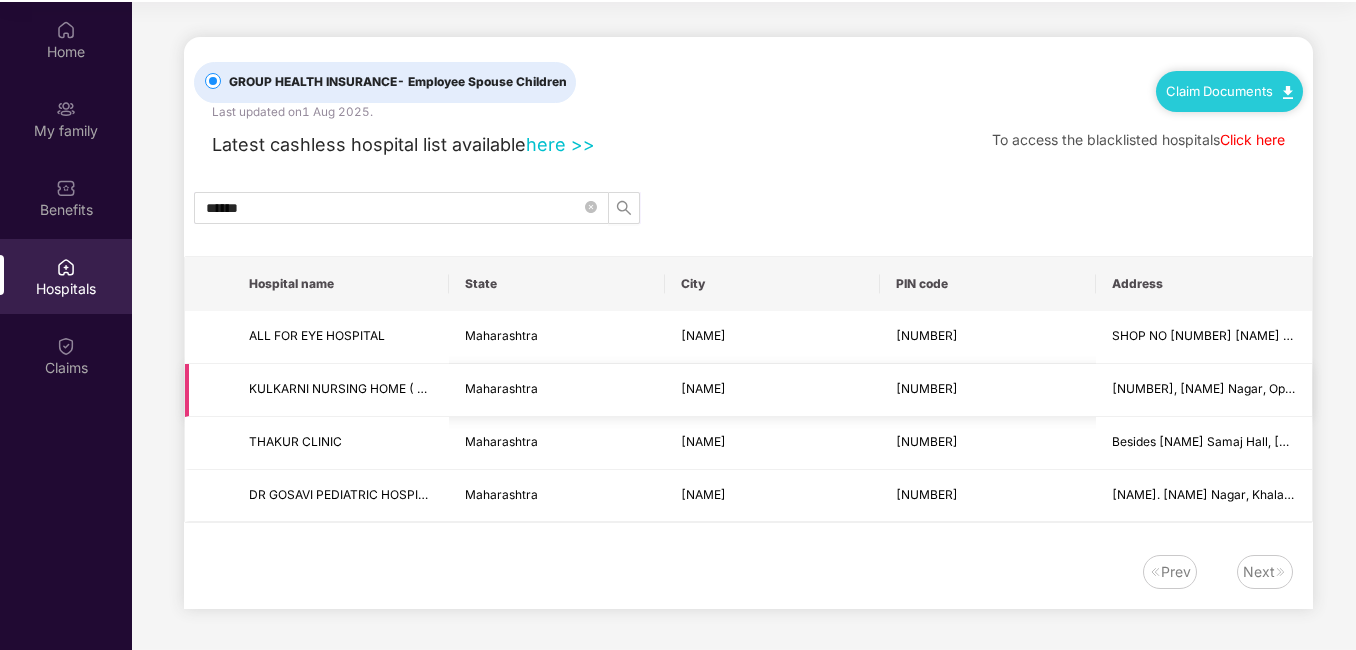 scroll, scrollTop: 112, scrollLeft: 0, axis: vertical 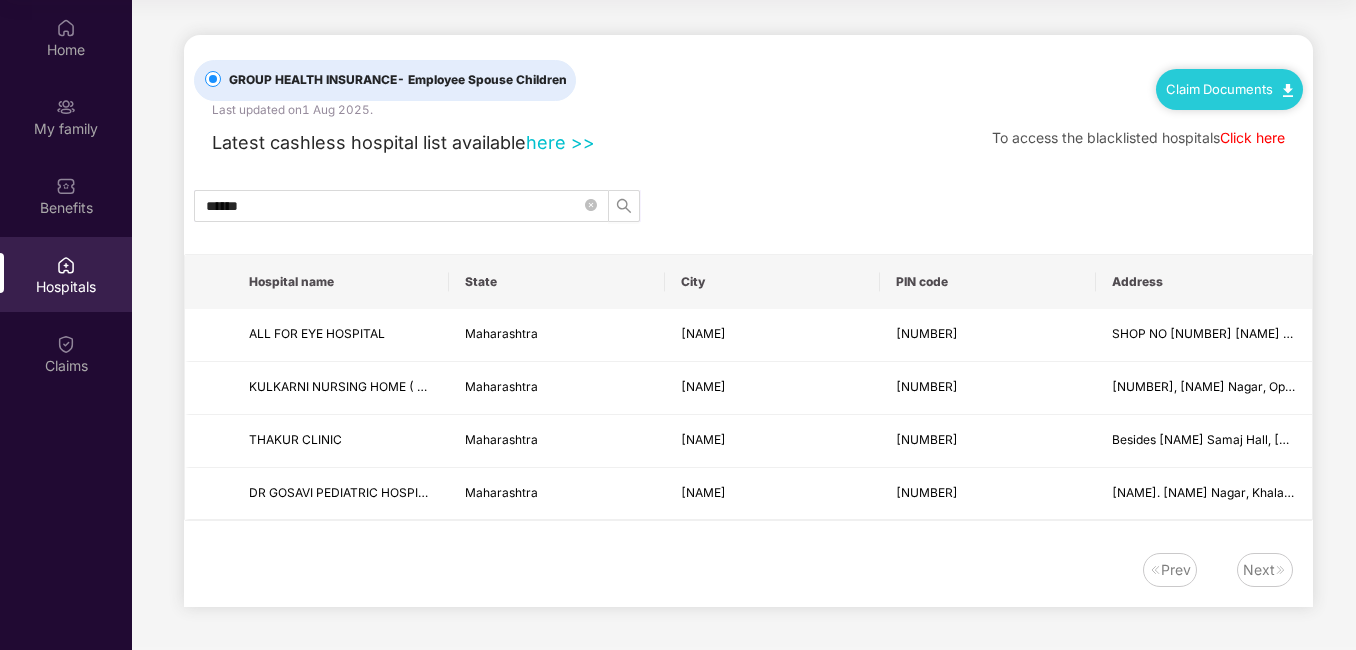 click on "Next" at bounding box center [1259, 570] 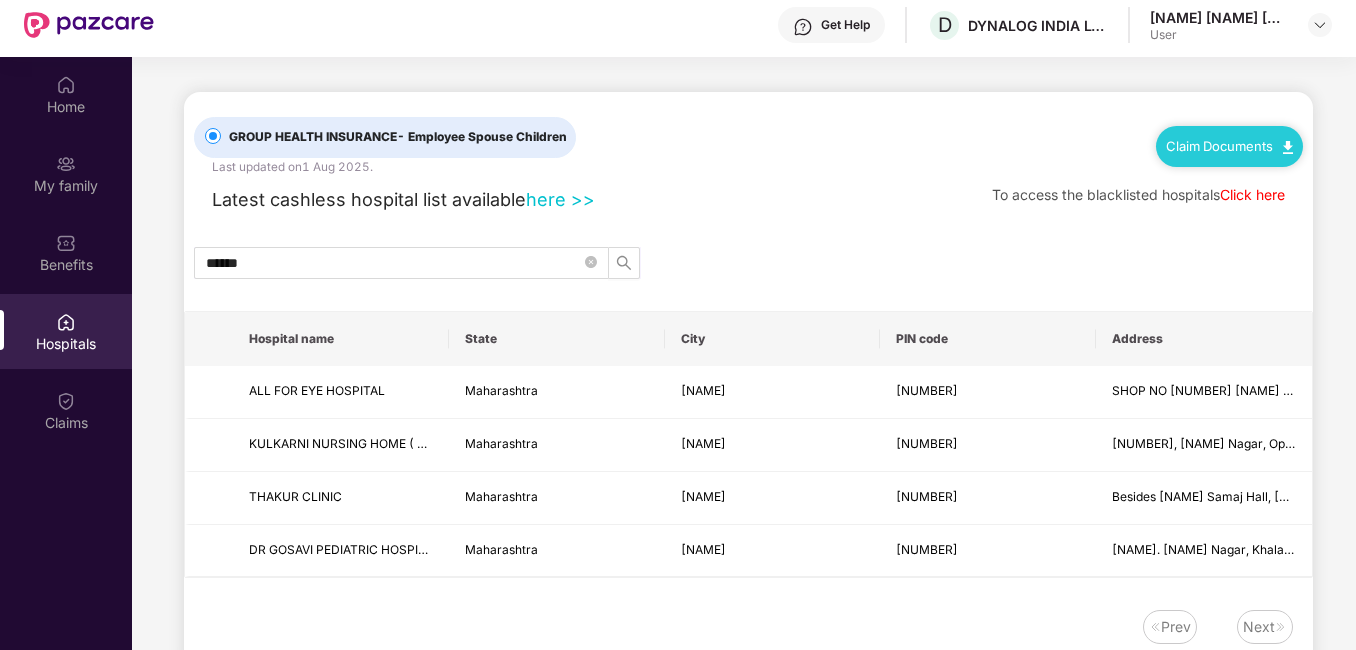 scroll, scrollTop: 0, scrollLeft: 0, axis: both 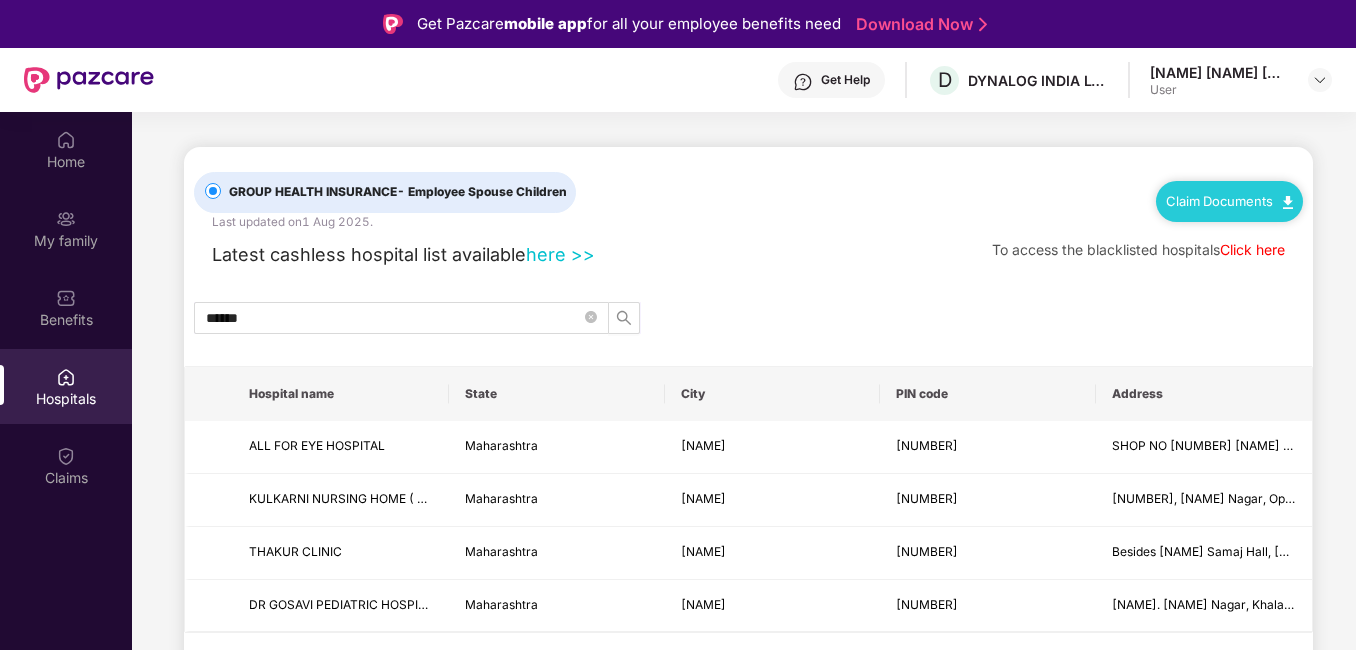 click on "Click here" at bounding box center [1252, 249] 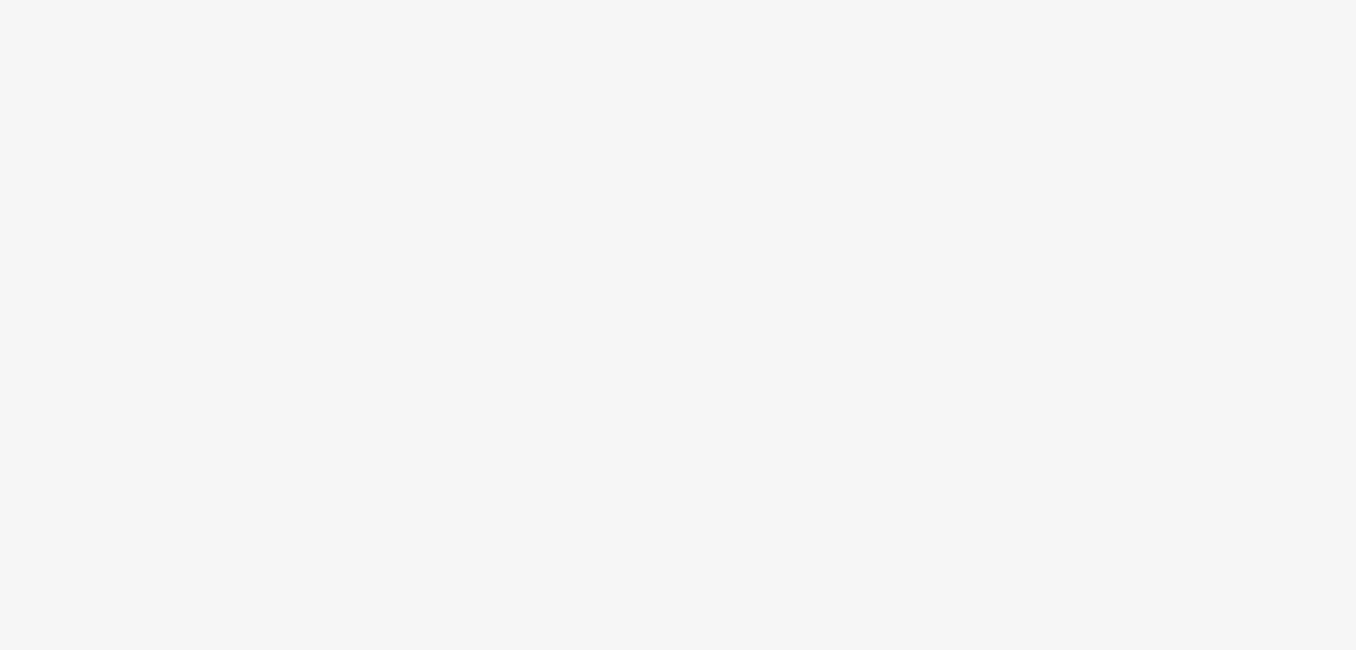 scroll, scrollTop: 0, scrollLeft: 0, axis: both 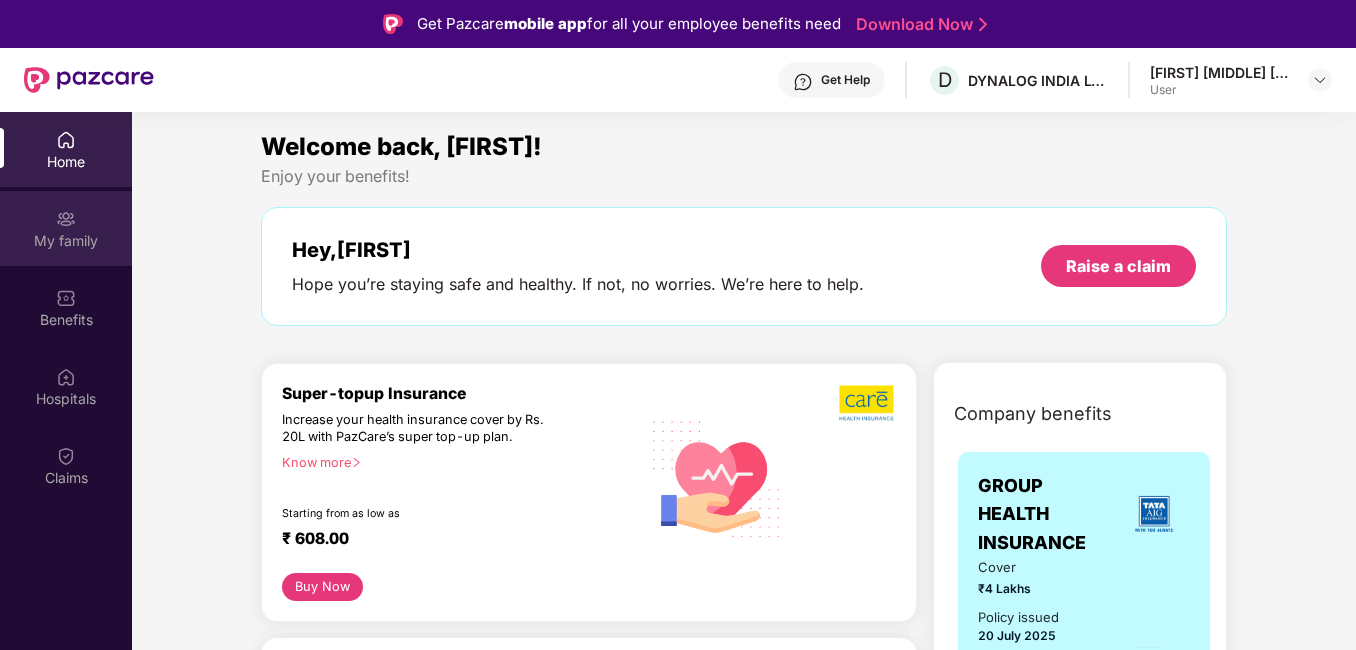 click on "My family" at bounding box center [66, 228] 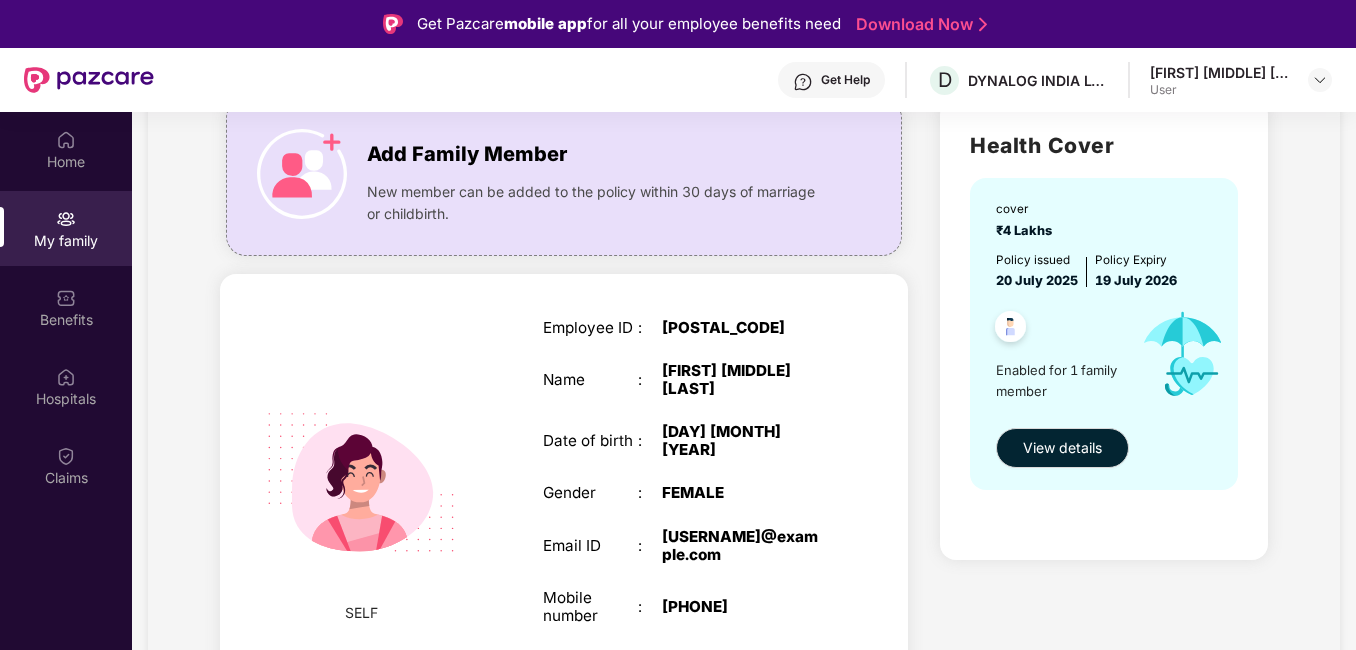 scroll, scrollTop: 170, scrollLeft: 0, axis: vertical 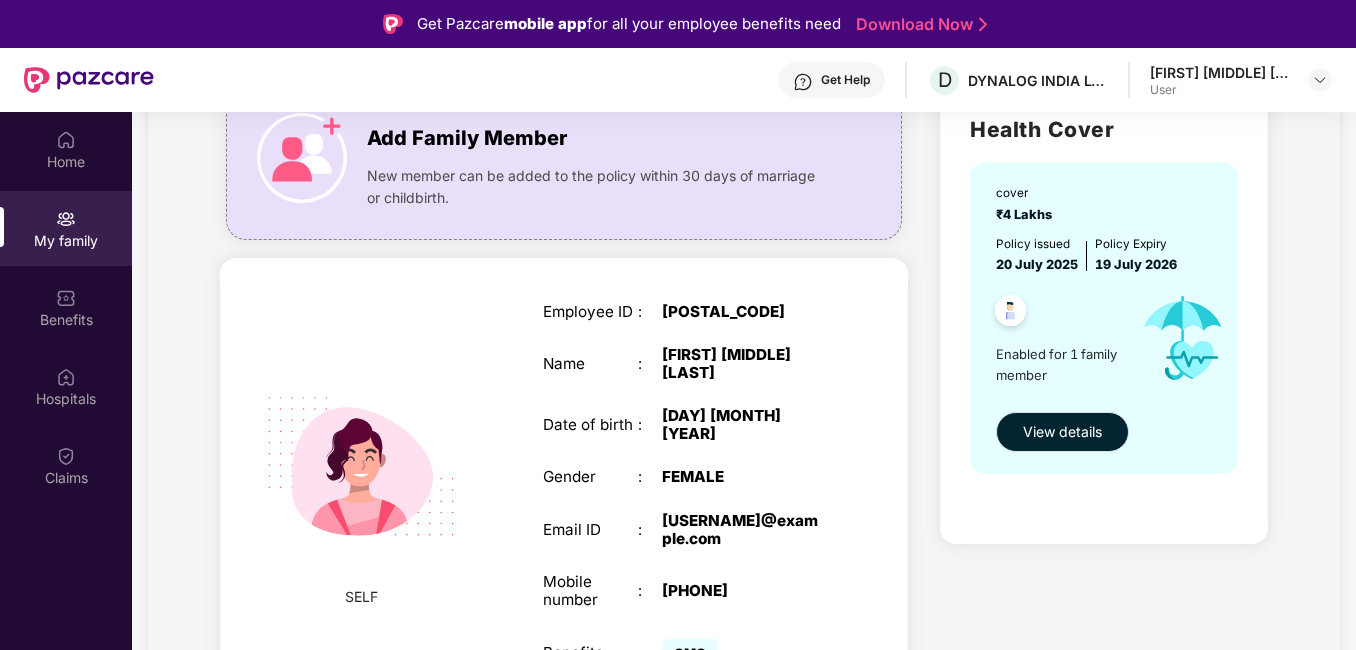 click on "View details" at bounding box center [1062, 432] 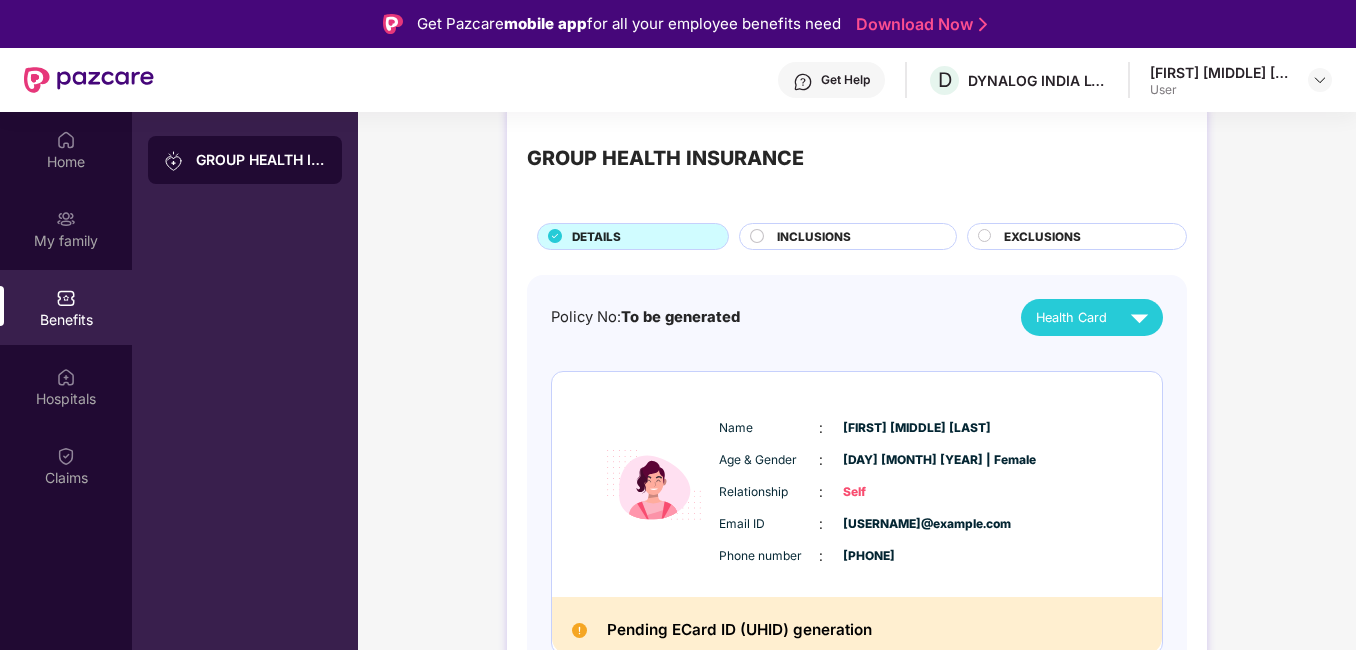 scroll, scrollTop: 50, scrollLeft: 0, axis: vertical 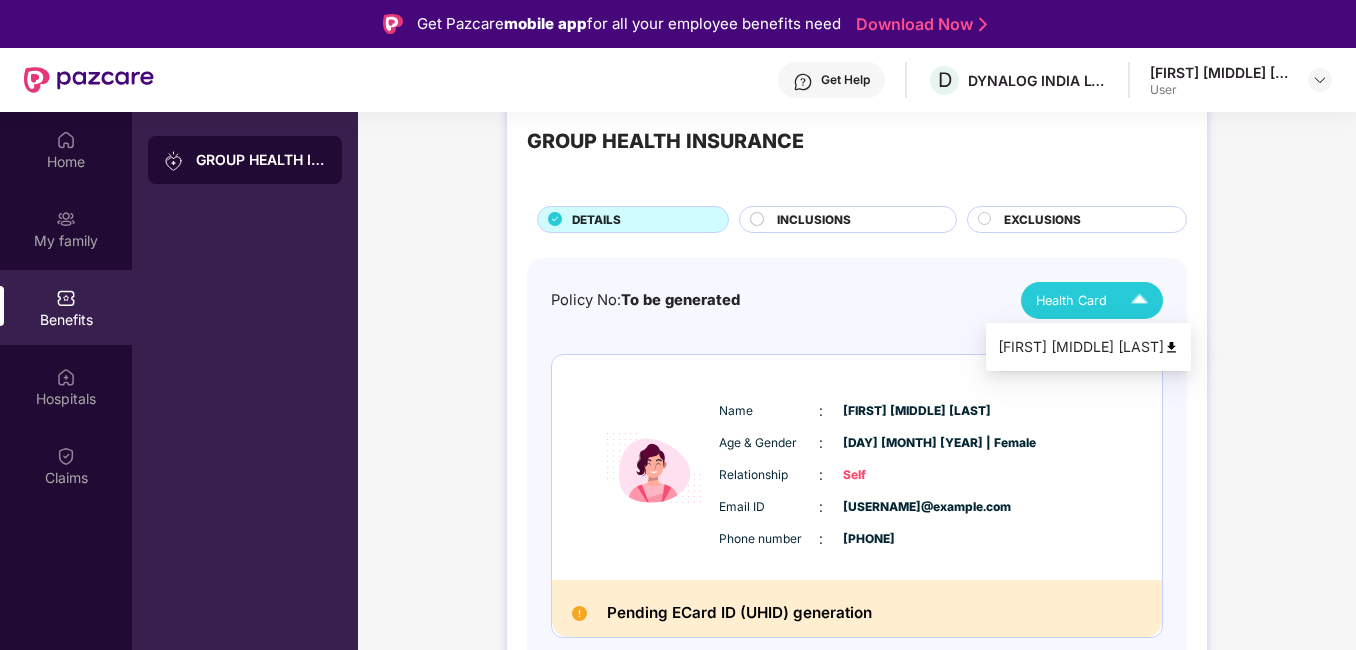 click on "Health Card" at bounding box center [1071, 301] 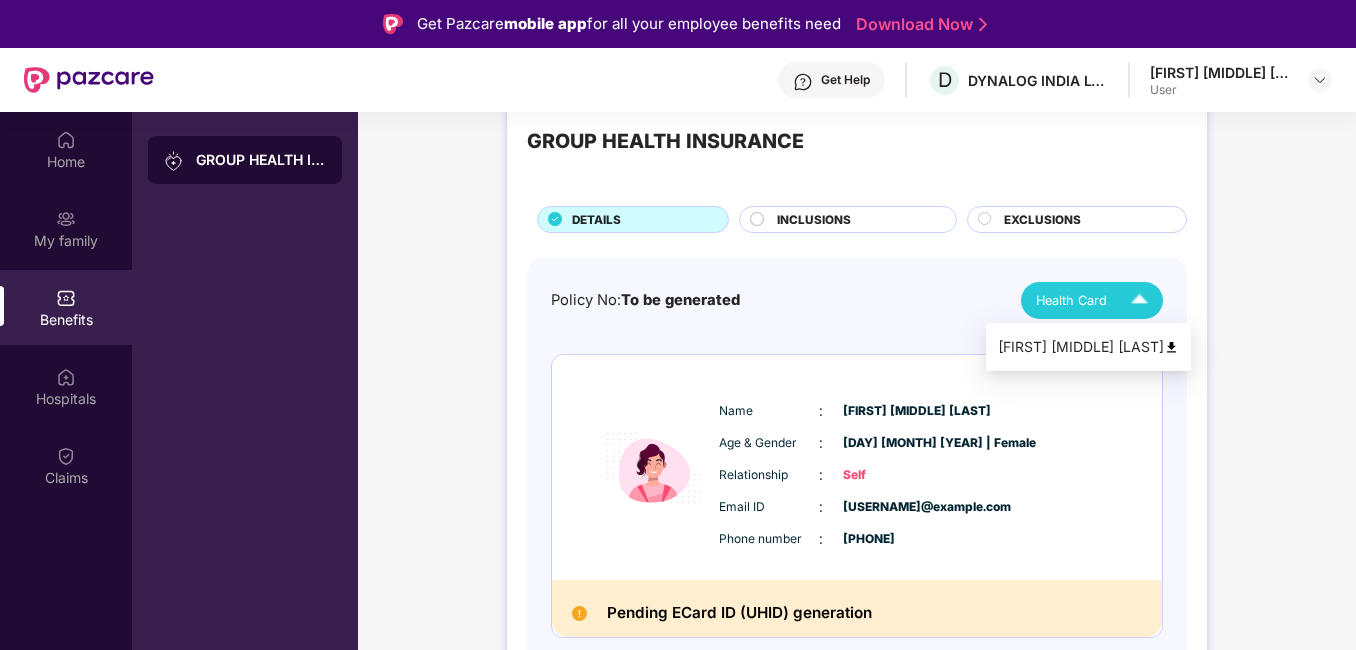click at bounding box center [1171, 347] 